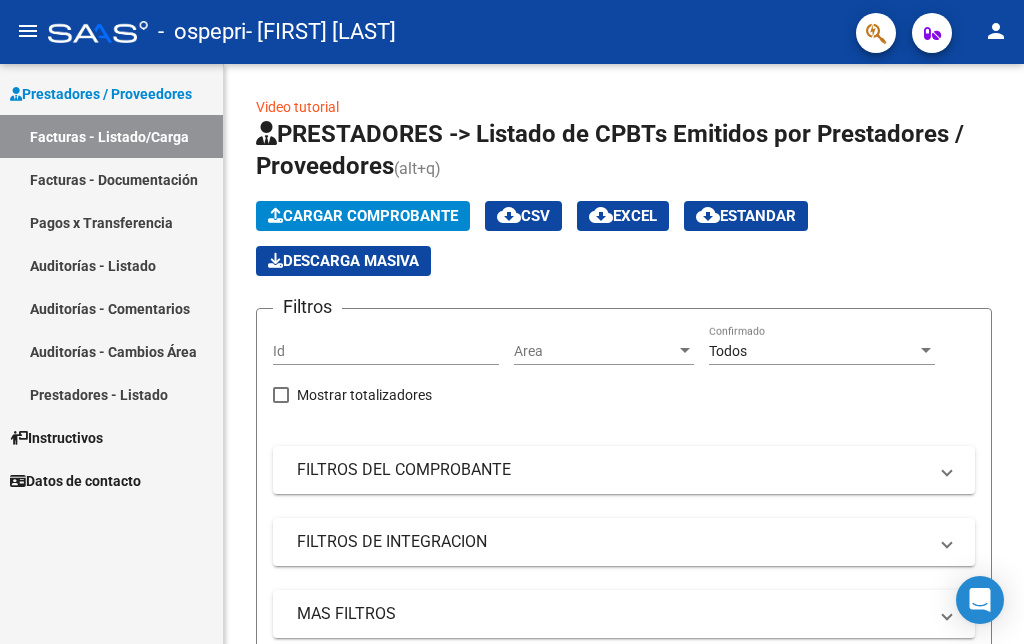 scroll, scrollTop: 0, scrollLeft: 0, axis: both 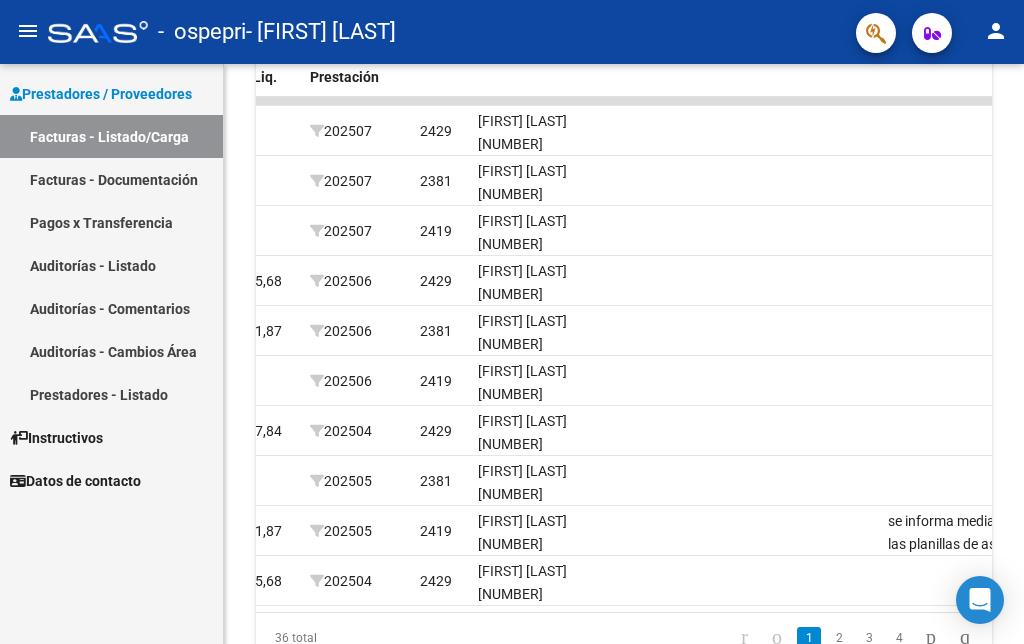 click on "person" 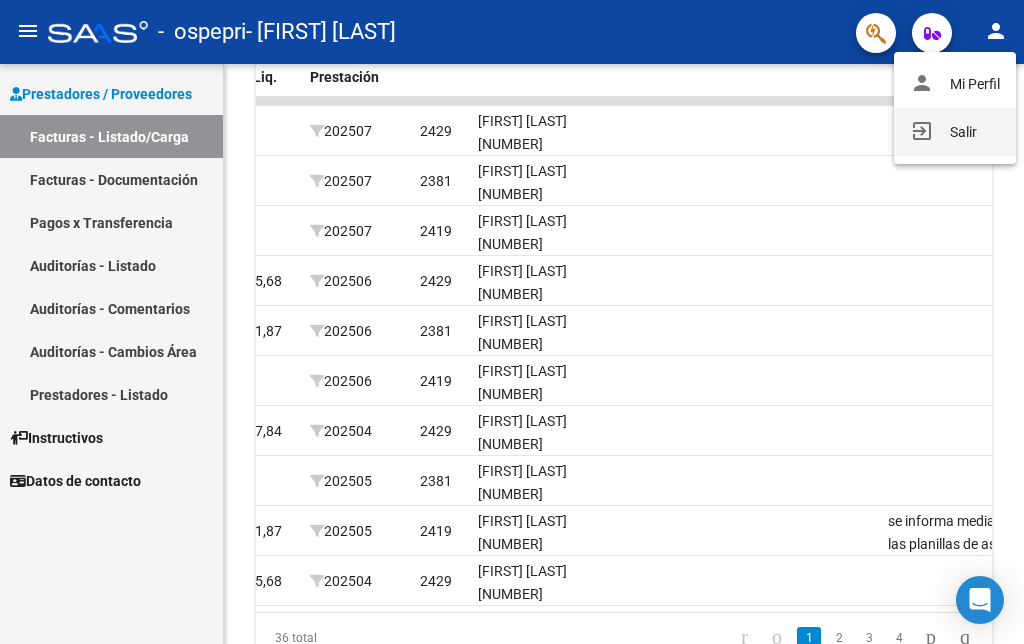 click on "exit_to_app  Salir" at bounding box center (955, 132) 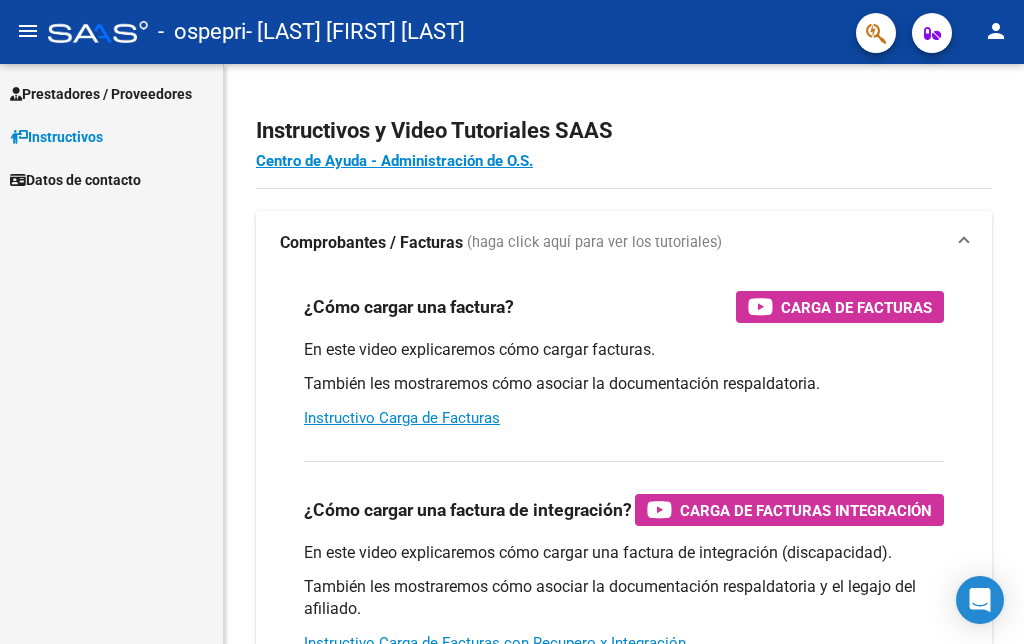 scroll, scrollTop: 0, scrollLeft: 0, axis: both 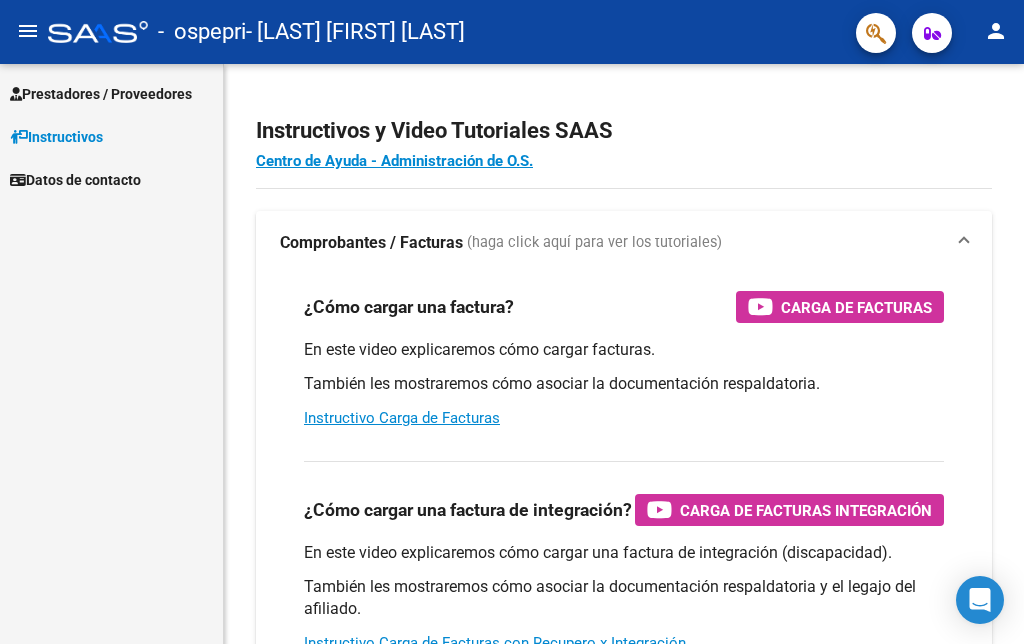 click on "Prestadores / Proveedores" at bounding box center (101, 94) 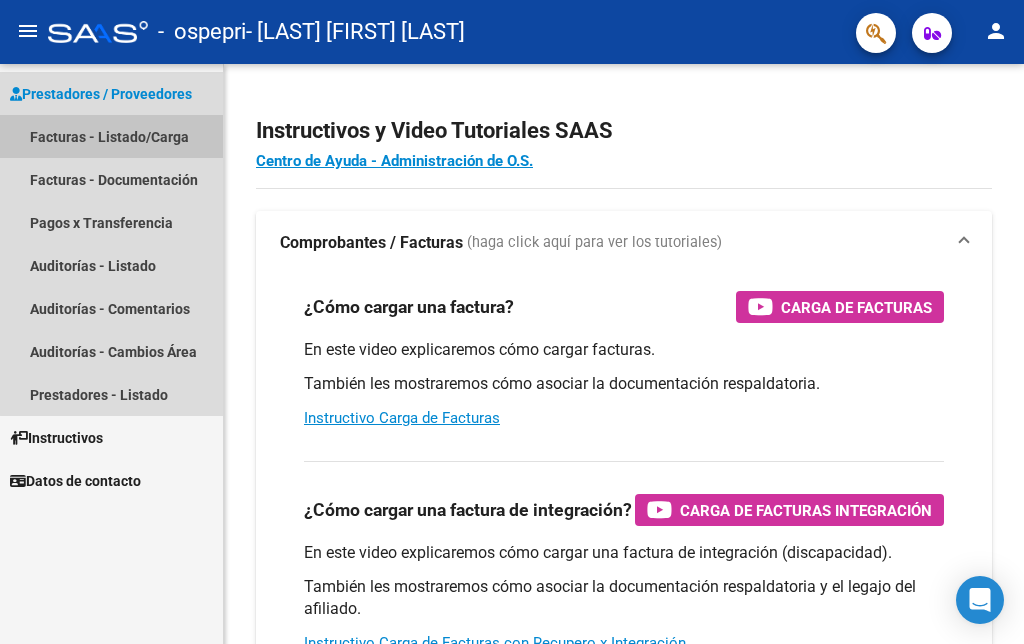 click on "Facturas - Listado/Carga" at bounding box center (111, 136) 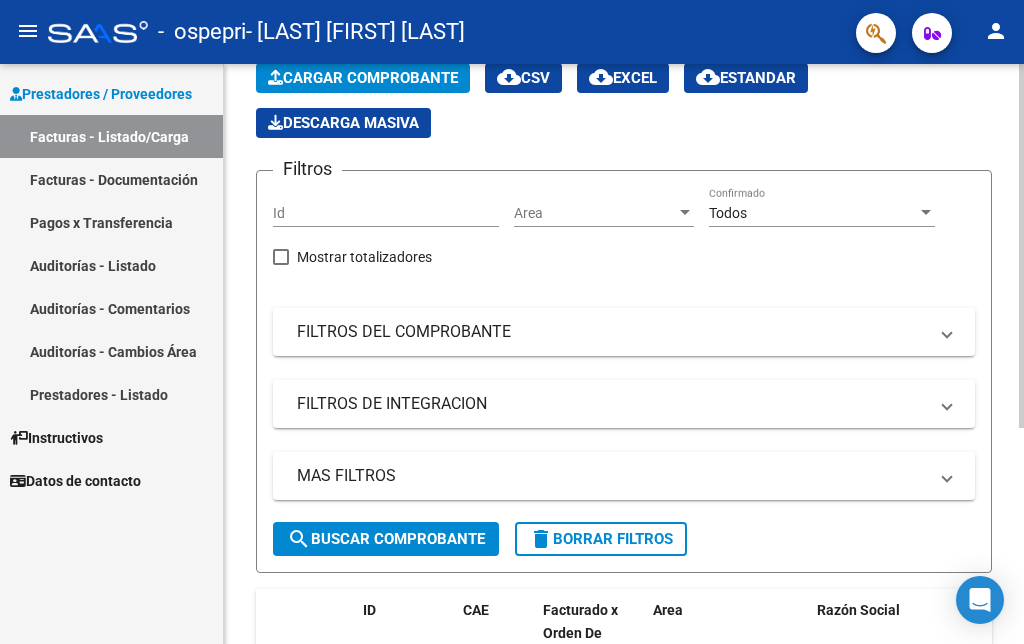 scroll, scrollTop: 343, scrollLeft: 0, axis: vertical 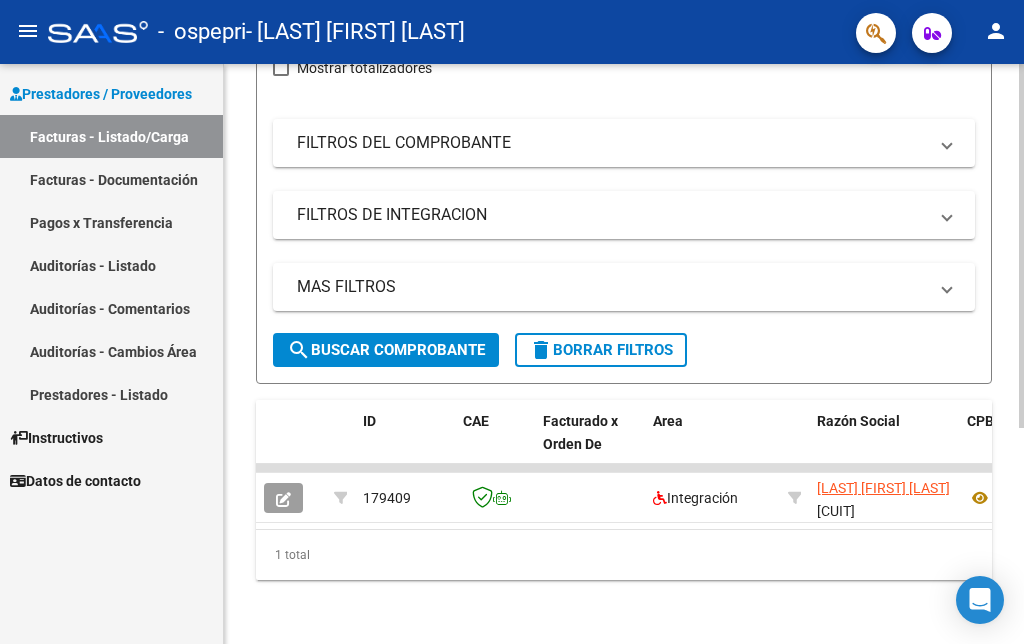 click on "menu -   ospepri   - [LAST] [FIRST] person    Prestadores / Proveedores Facturas - Listado/Carga Facturas - Documentación Pagos x Transferencia Auditorías - Listado Auditorías - Comentarios Auditorías - Cambios Área Prestadores - Listado    Instructivos    Datos de contacto  Video tutorial   PRESTADORES -> Listado de CPBTs Emitidos por Prestadores / Proveedores (alt+q)   Cargar Comprobante
cloud_download  CSV  cloud_download  EXCEL  cloud_download  Estandar   Descarga Masiva
Filtros Id Area Area Todos Confirmado   Mostrar totalizadores   FILTROS DEL COMPROBANTE  Comprobante Tipo Comprobante Tipo Start date – End date Fec. Comprobante Desde / Hasta Días Emisión Desde(cant. días) Días Emisión Hasta(cant. días) CUIT / Razón Social Pto. Venta Nro. Comprobante Código SSS CAE Válido CAE Válido Todos Cargado Módulo Hosp. Todos Tiene facturacion Apócrifa Hospital Refes  FILTROS DE INTEGRACION  Período De Prestación Campos del Archivo de Rendición Devuelto x SSS (dr_envio)" at bounding box center [512, 322] 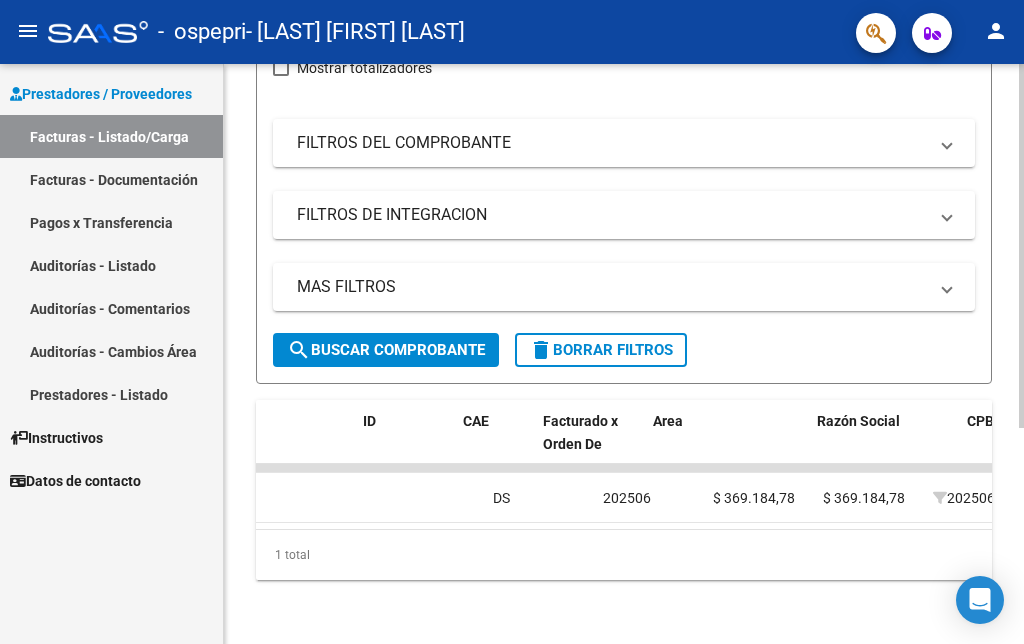 scroll, scrollTop: 0, scrollLeft: 0, axis: both 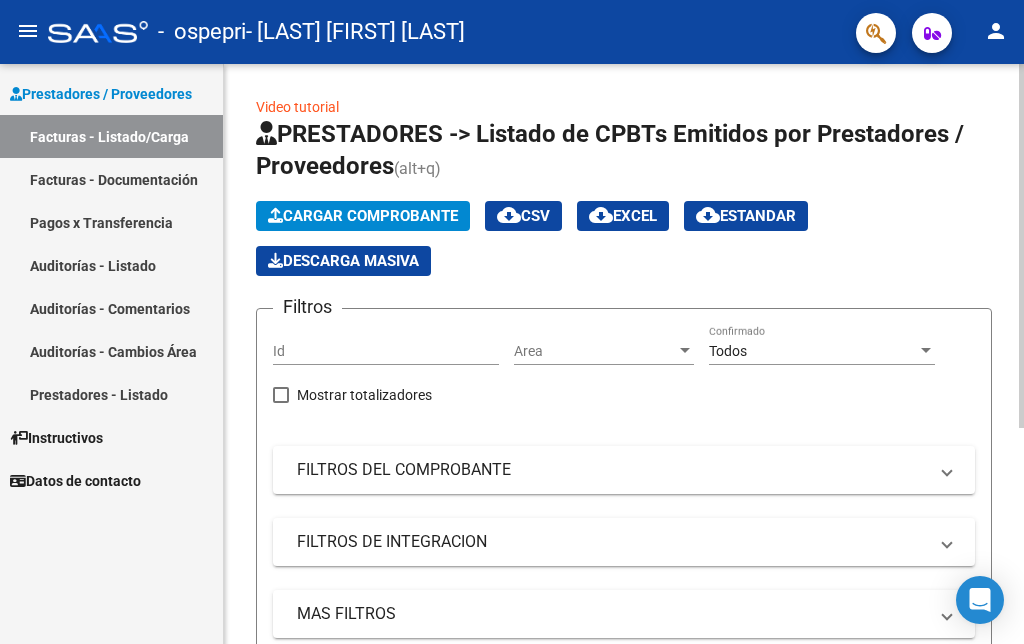 click on "Video tutorial   PRESTADORES -> Listado de CPBTs Emitidos por Prestadores / Proveedores (alt+q)   Cargar Comprobante
cloud_download  CSV  cloud_download  EXCEL  cloud_download  Estandar   Descarga Masiva
Filtros Id Area Area Todos Confirmado   Mostrar totalizadores   FILTROS DEL COMPROBANTE  Comprobante Tipo Comprobante Tipo Start date – End date Fec. Comprobante Desde / Hasta Días Emisión Desde(cant. días) Días Emisión Hasta(cant. días) CUIT / Razón Social Pto. Venta Nro. Comprobante Código SSS CAE Válido CAE Válido Todos Cargado Módulo Hosp. Todos Tiene facturacion Apócrifa Hospital Refes  FILTROS DE INTEGRACION  Período De Prestación Campos del Archivo de Rendición Devuelto x SSS (dr_envio) Todos Rendido x SSS (dr_envio) Tipo de Registro Tipo de Registro Período Presentación Período Presentación Campos del Legajo Asociado (preaprobación) Afiliado Legajo (cuil/nombre) Todos Solo facturas preaprobadas  MAS FILTROS  Todos Con Doc. Respaldatoria Todos Con Trazabilidad Todos – –" 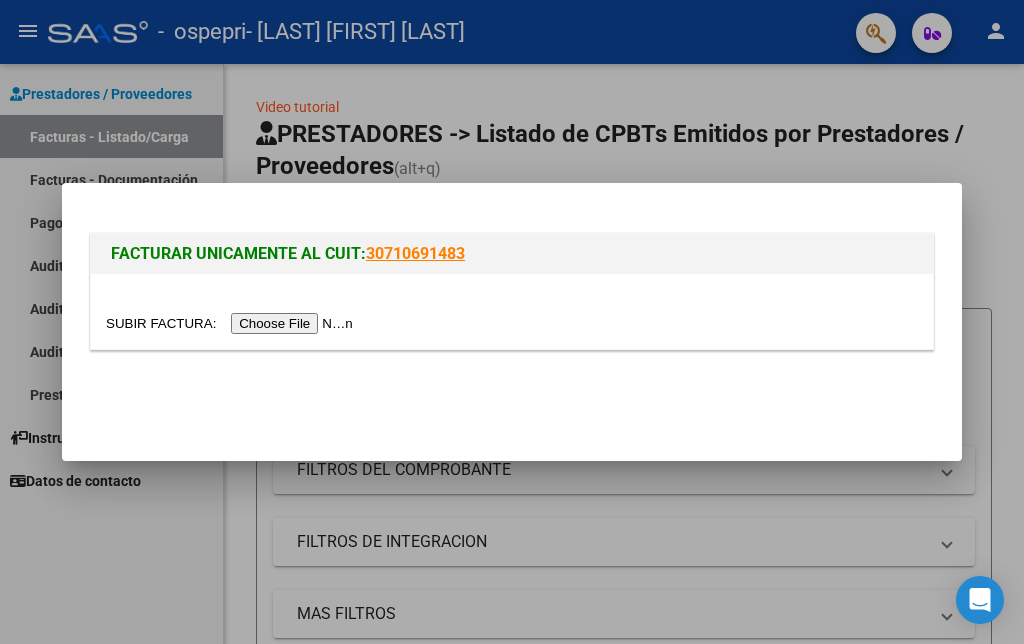 click at bounding box center (232, 323) 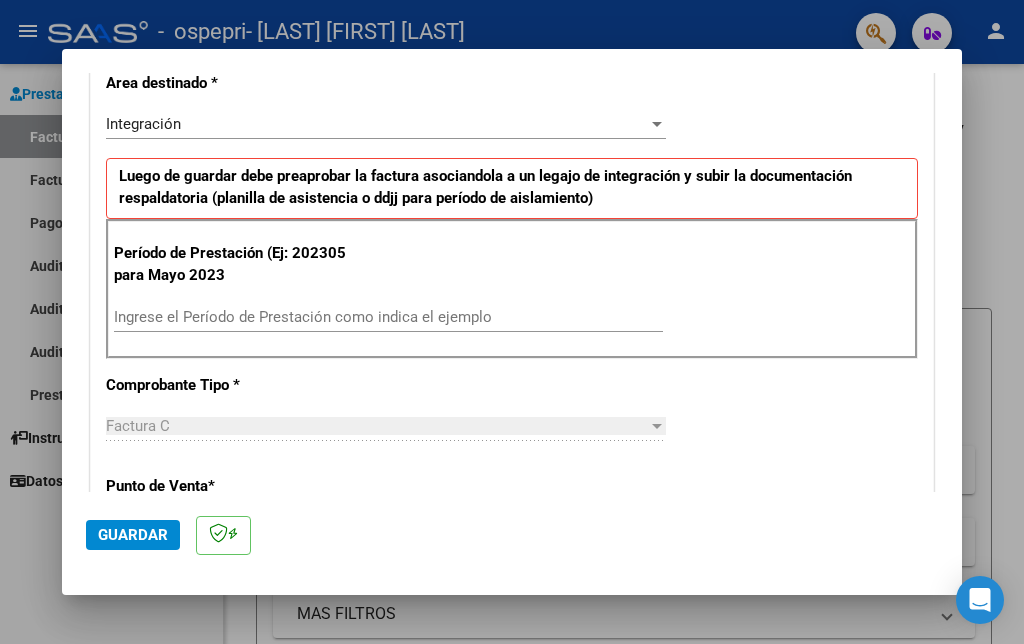 scroll, scrollTop: 441, scrollLeft: 0, axis: vertical 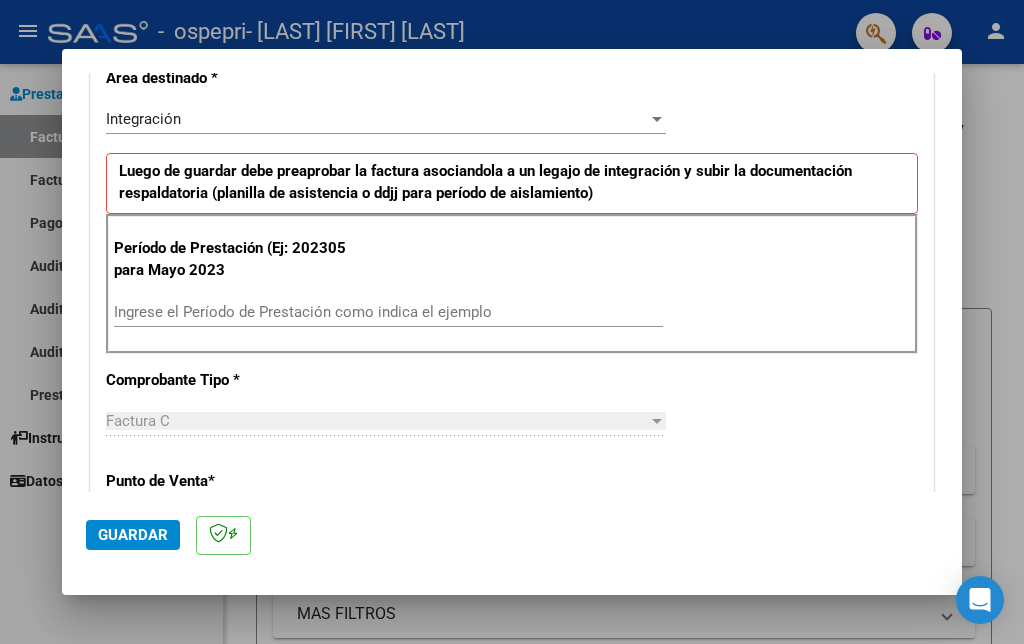click on "Ingrese el Período de Prestación como indica el ejemplo" at bounding box center [388, 312] 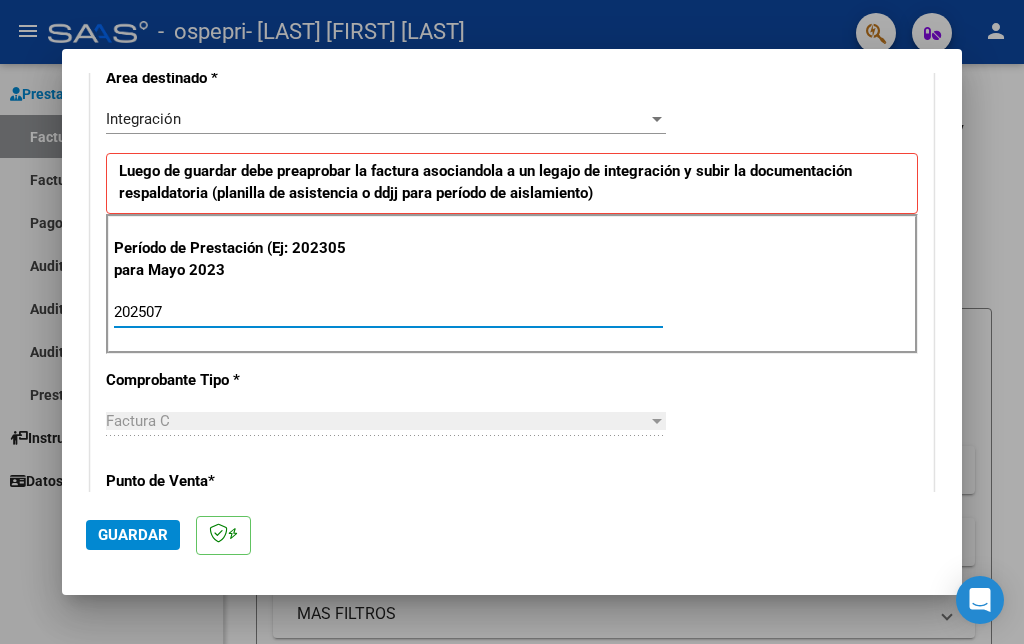 type on "202507" 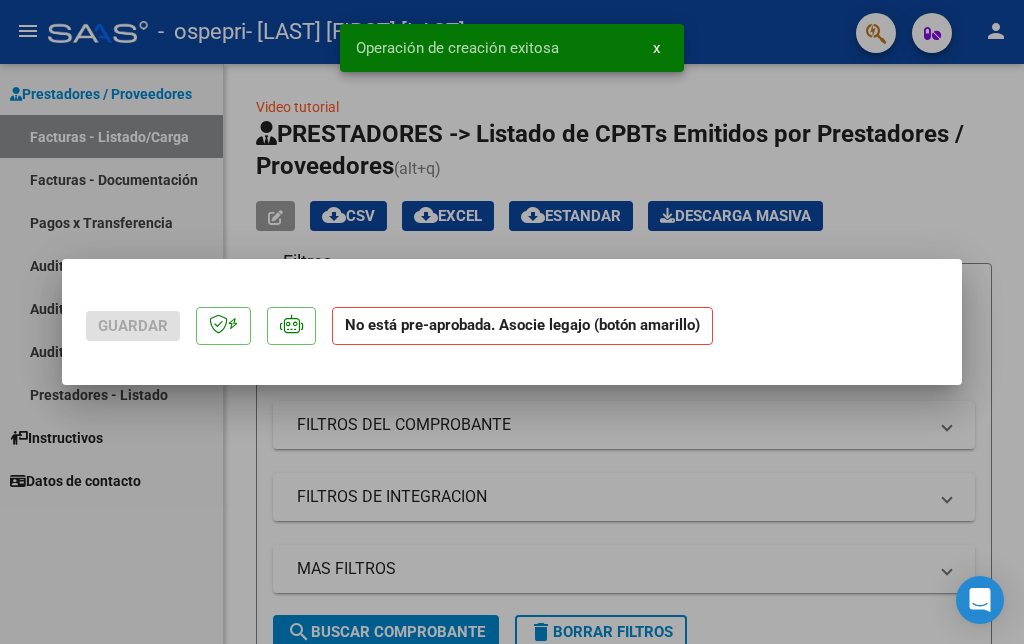 scroll, scrollTop: 0, scrollLeft: 0, axis: both 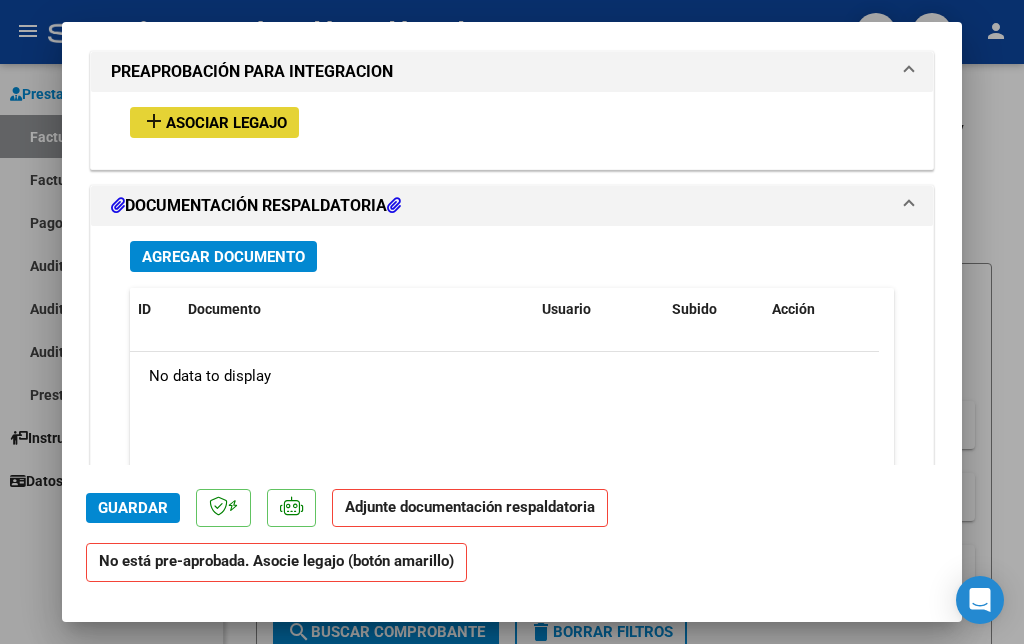 click on "add" at bounding box center [154, 121] 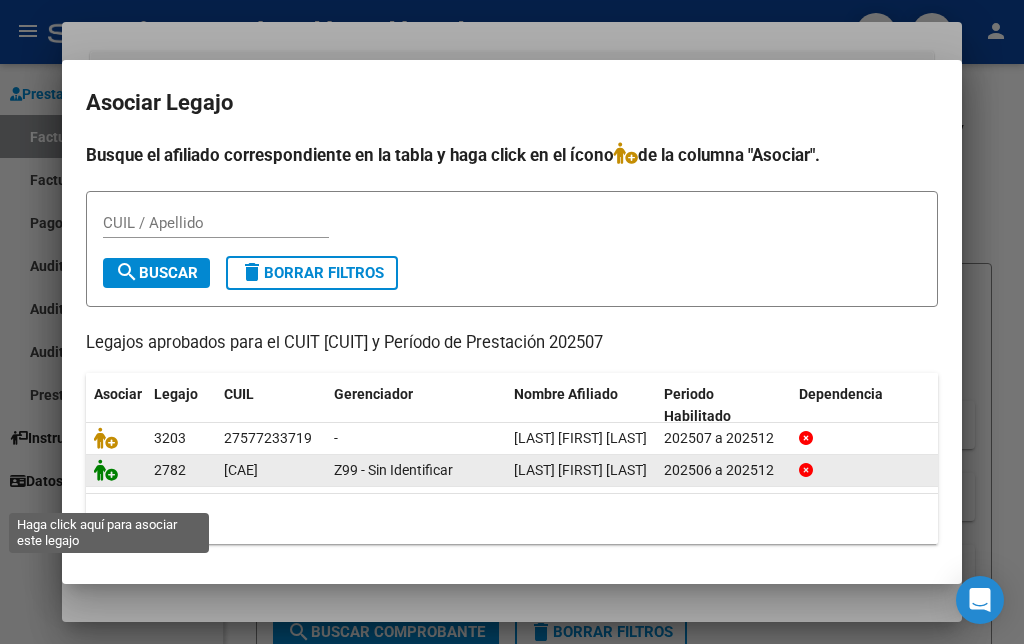click 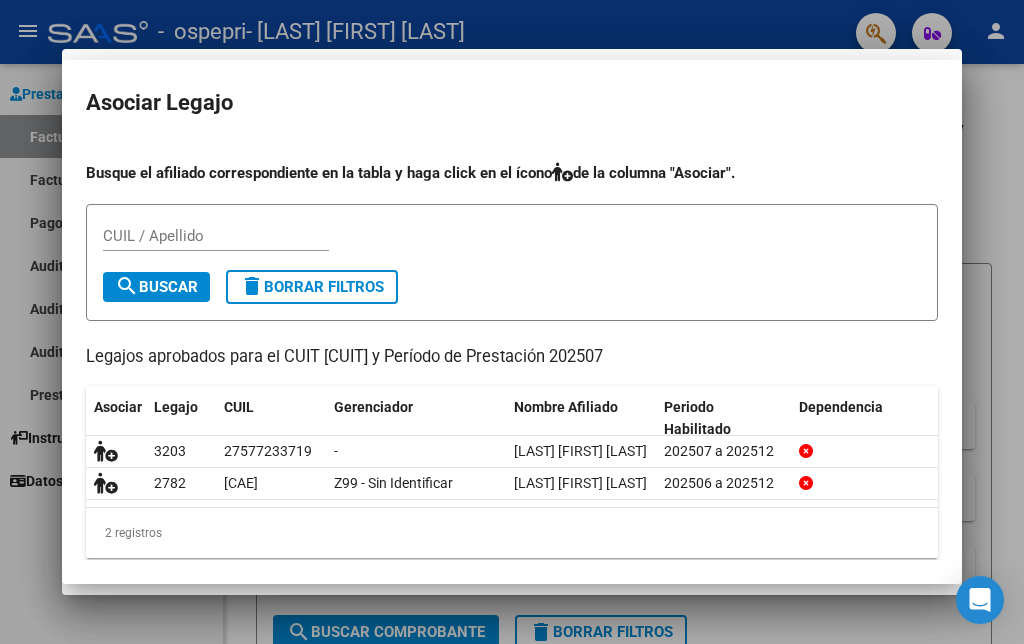 scroll, scrollTop: 1846, scrollLeft: 0, axis: vertical 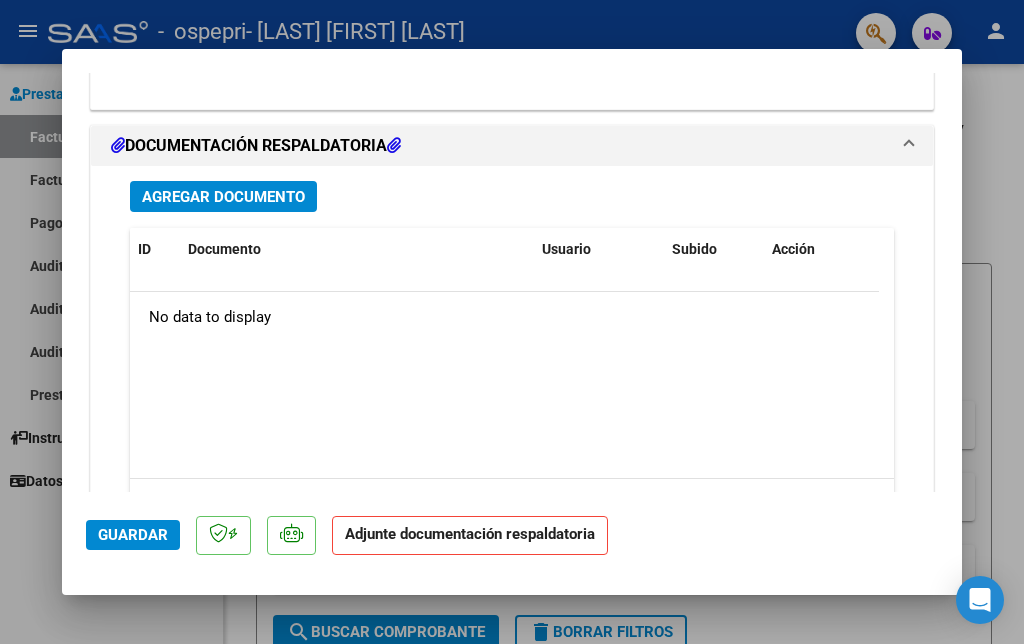 click on "Agregar Documento" at bounding box center (223, 197) 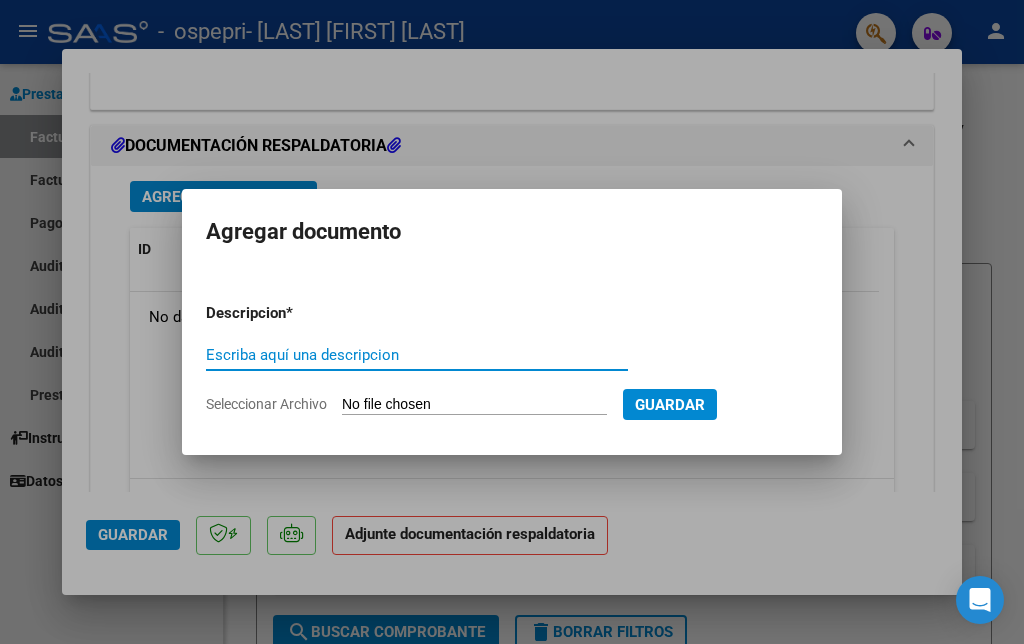 click on "Escriba aquí una descripcion" at bounding box center (417, 355) 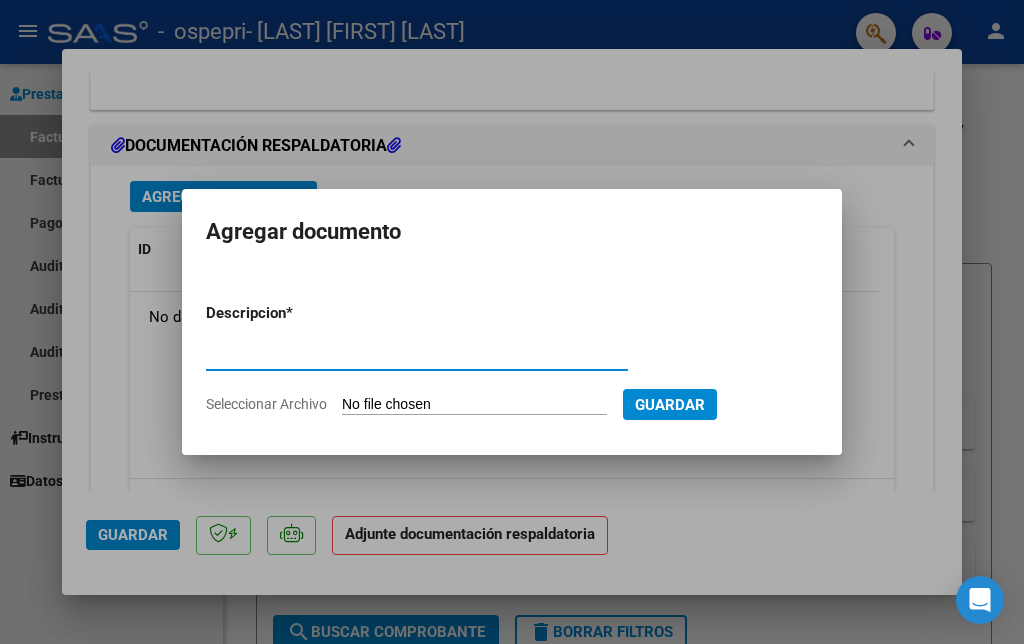 type on "ASISTENCIA" 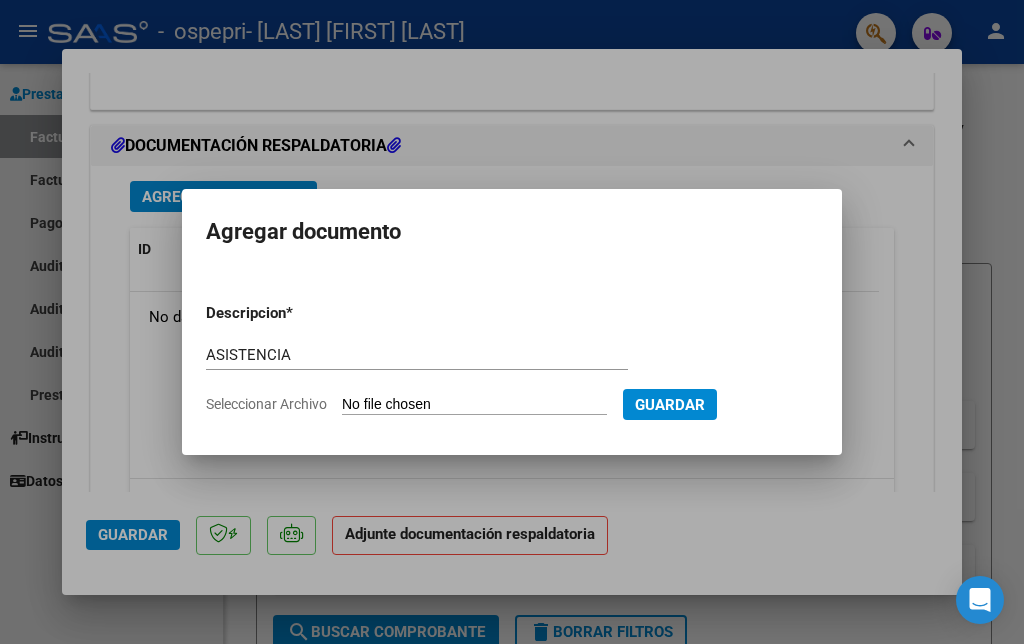 click on "Seleccionar Archivo" at bounding box center [474, 405] 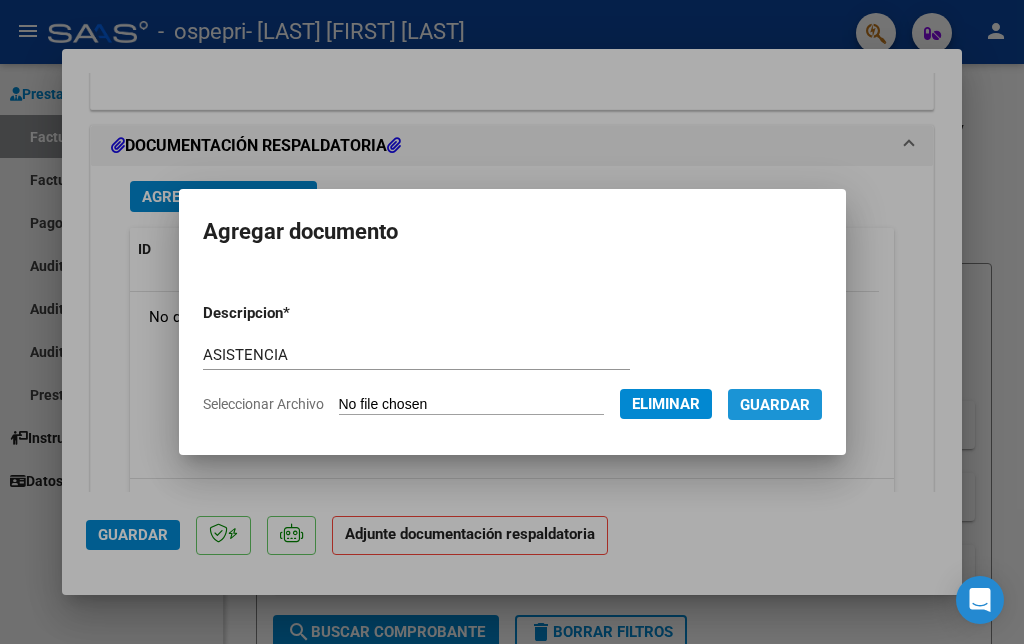 click on "Guardar" at bounding box center (775, 405) 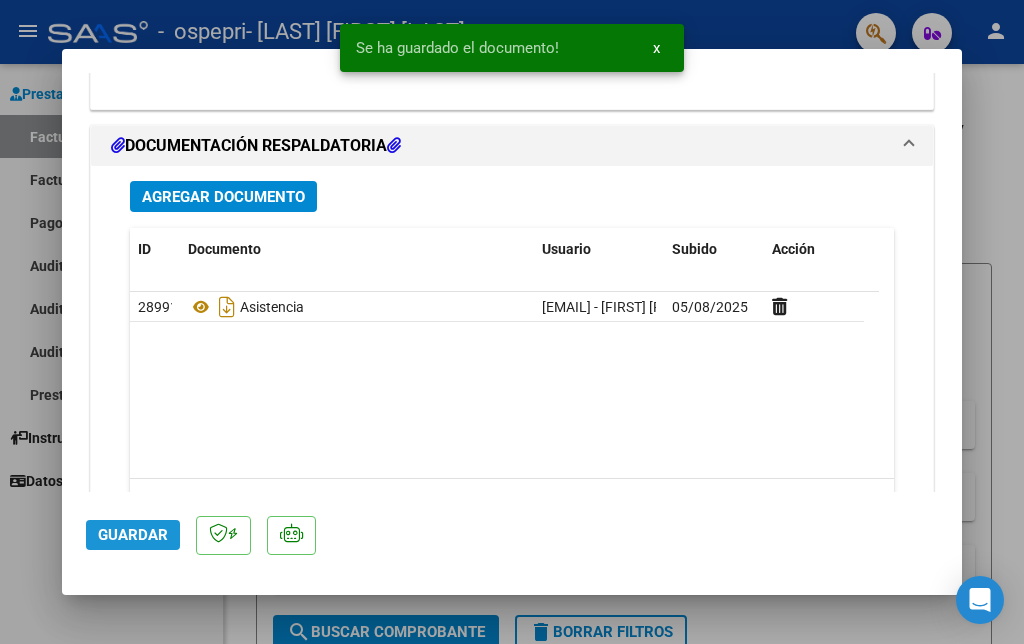 click on "Guardar" 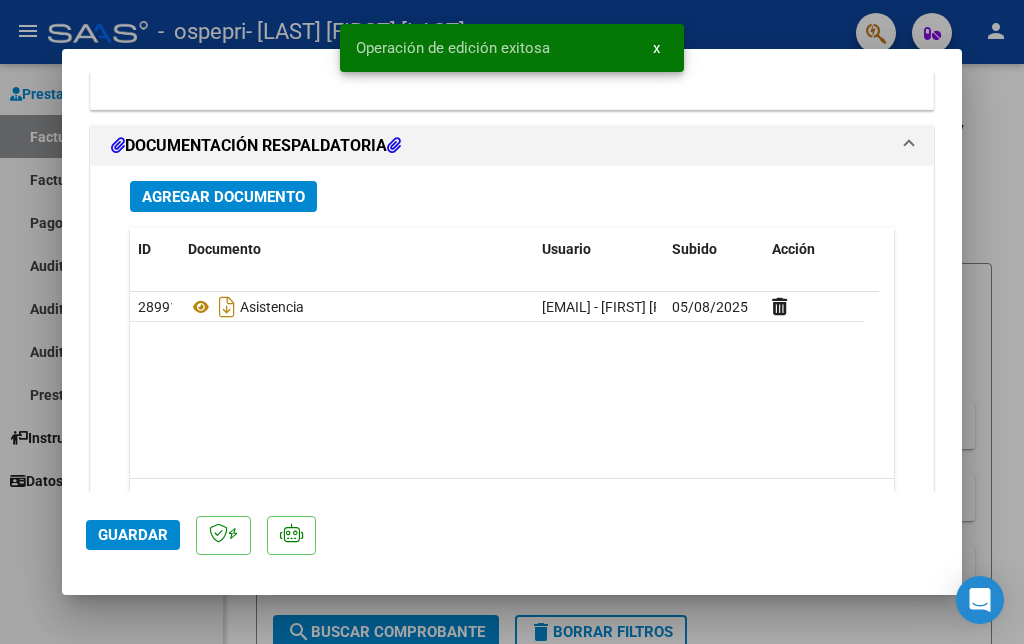 click at bounding box center [512, 322] 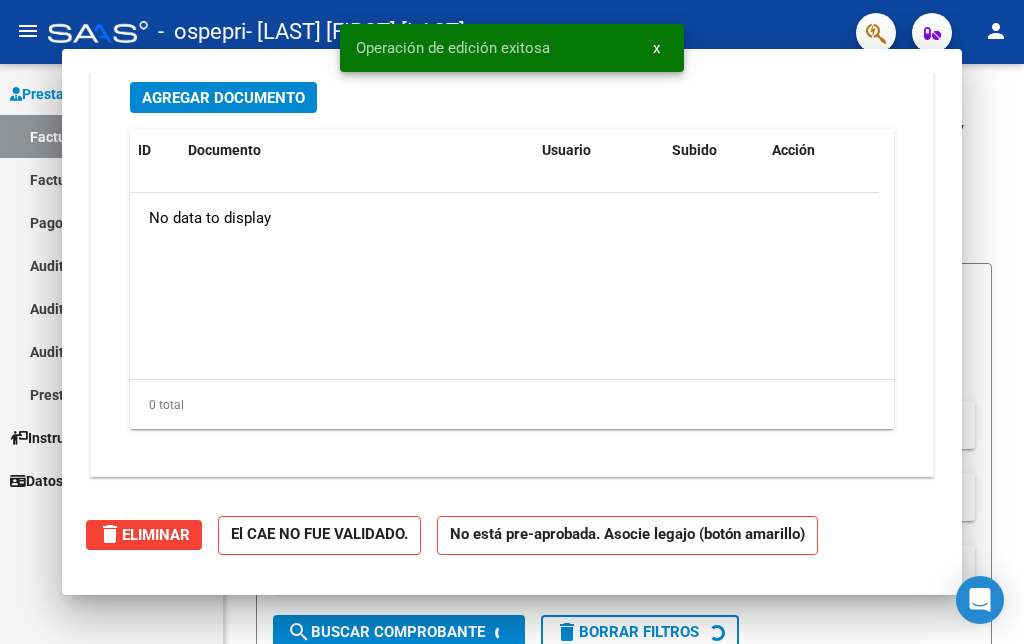 scroll, scrollTop: 0, scrollLeft: 0, axis: both 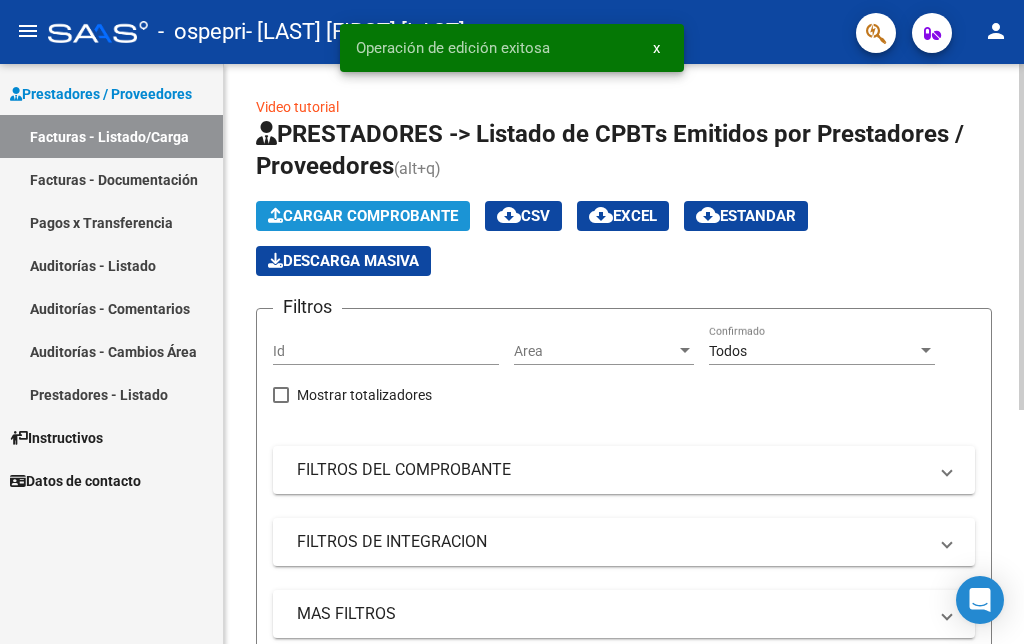 click on "Cargar Comprobante" 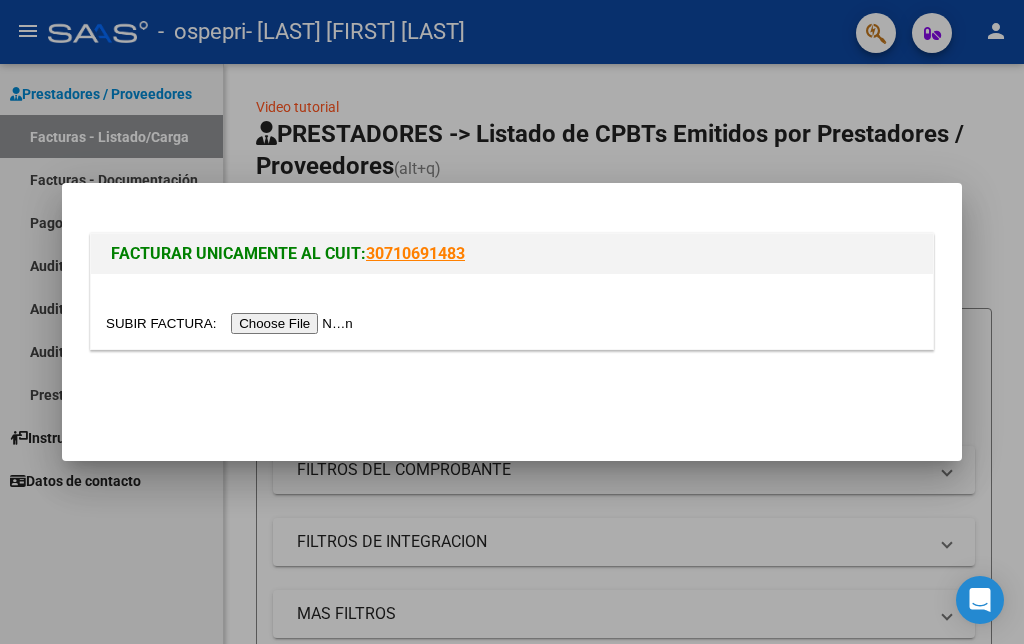 click at bounding box center (232, 323) 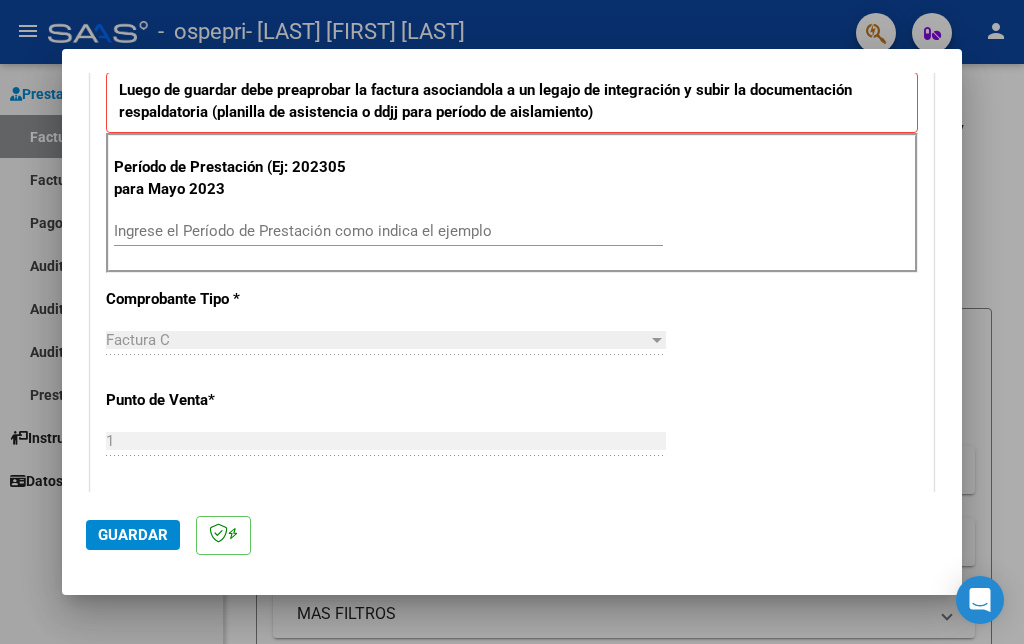 scroll, scrollTop: 527, scrollLeft: 0, axis: vertical 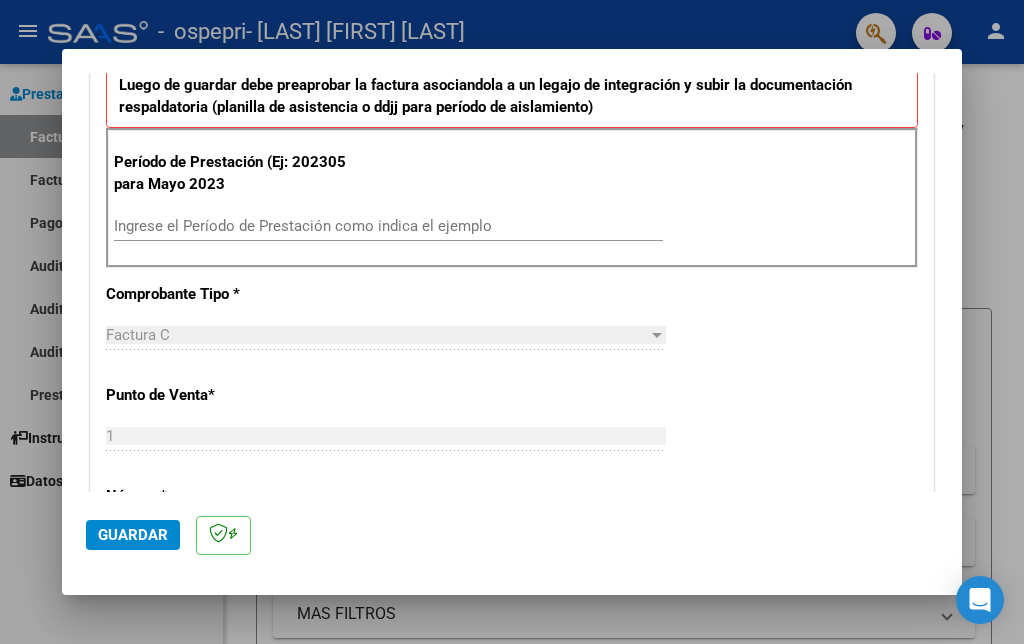 click on "Ingrese el Período de Prestación como indica el ejemplo" at bounding box center [388, 226] 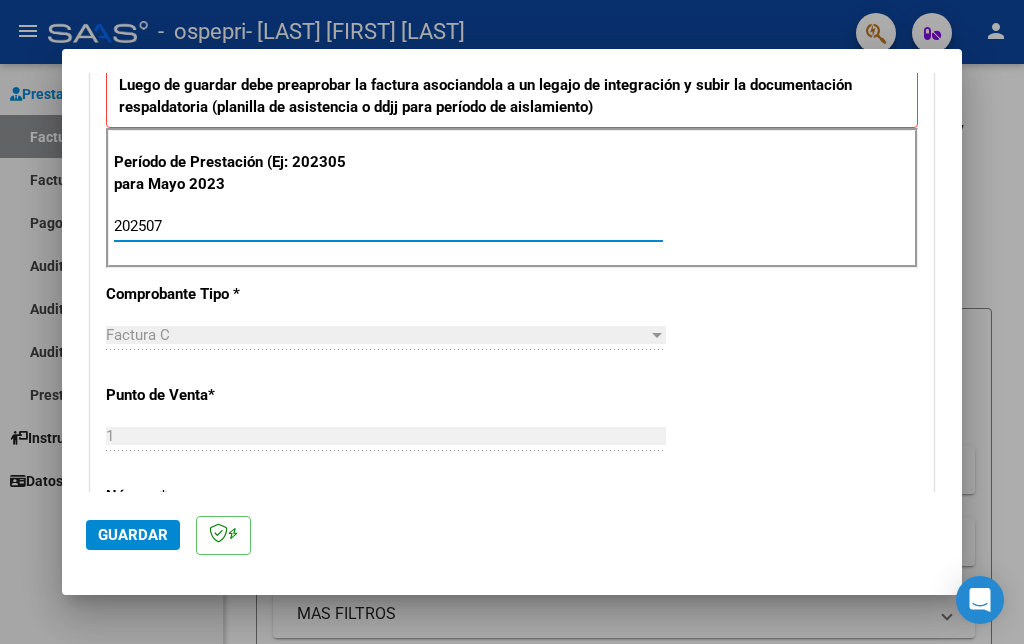 type on "202507" 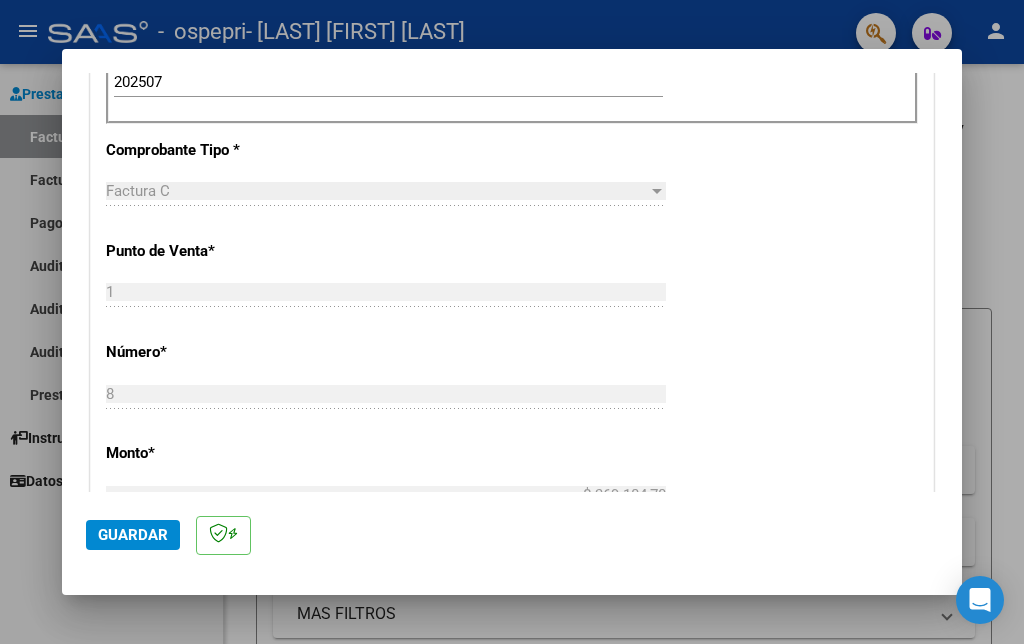 scroll, scrollTop: 905, scrollLeft: 0, axis: vertical 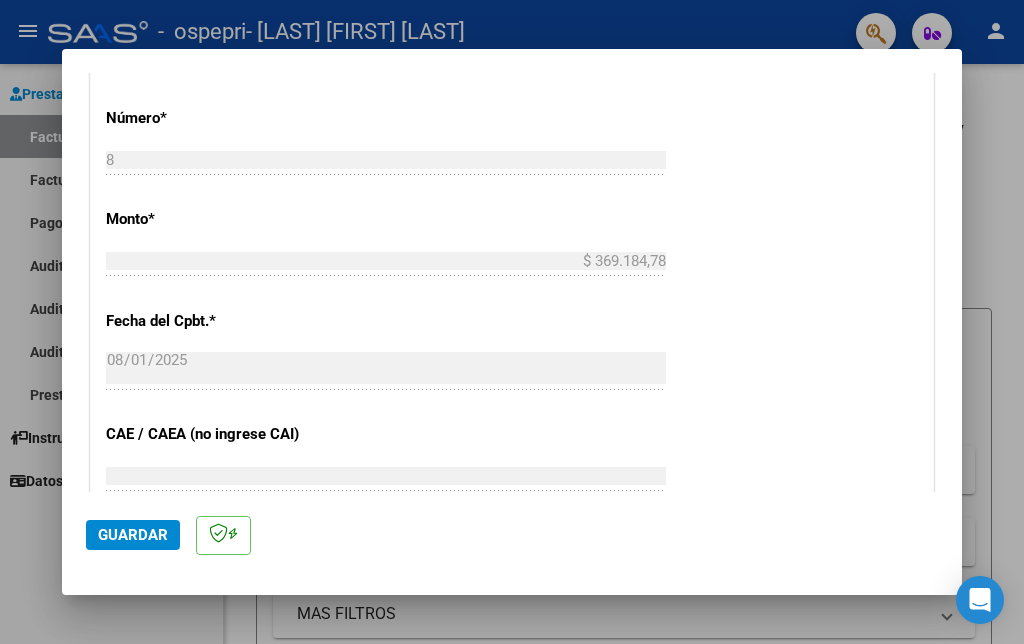 click on "Guardar" 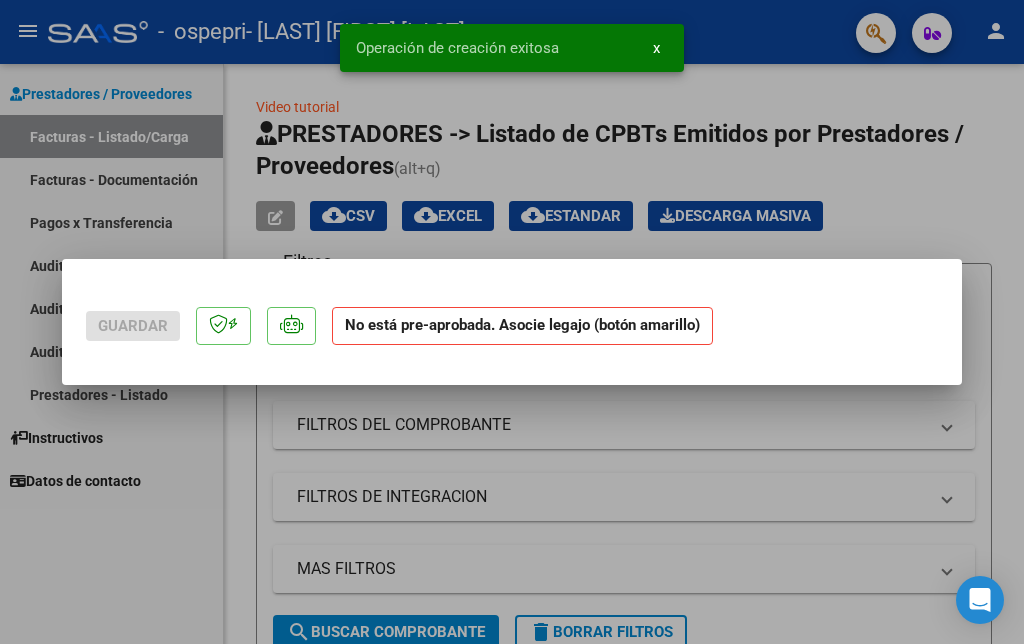 scroll, scrollTop: 0, scrollLeft: 0, axis: both 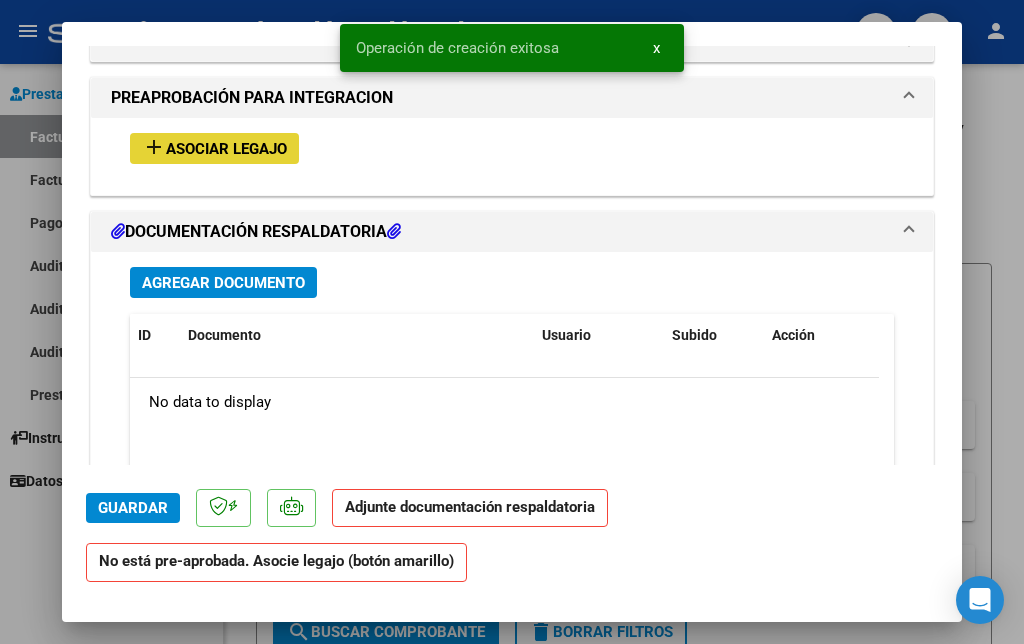 click on "add" at bounding box center [154, 147] 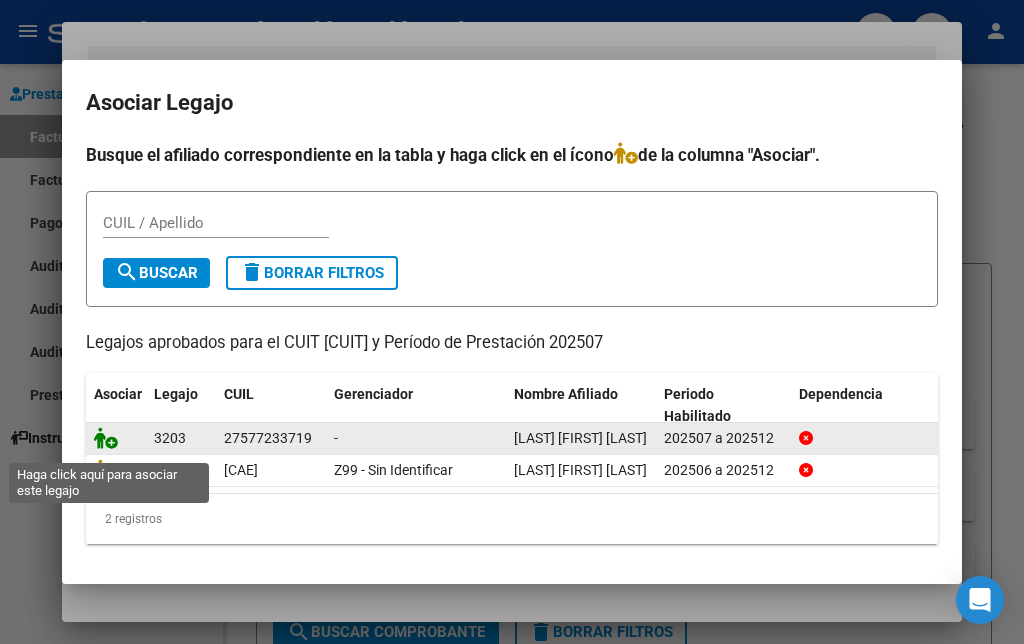click 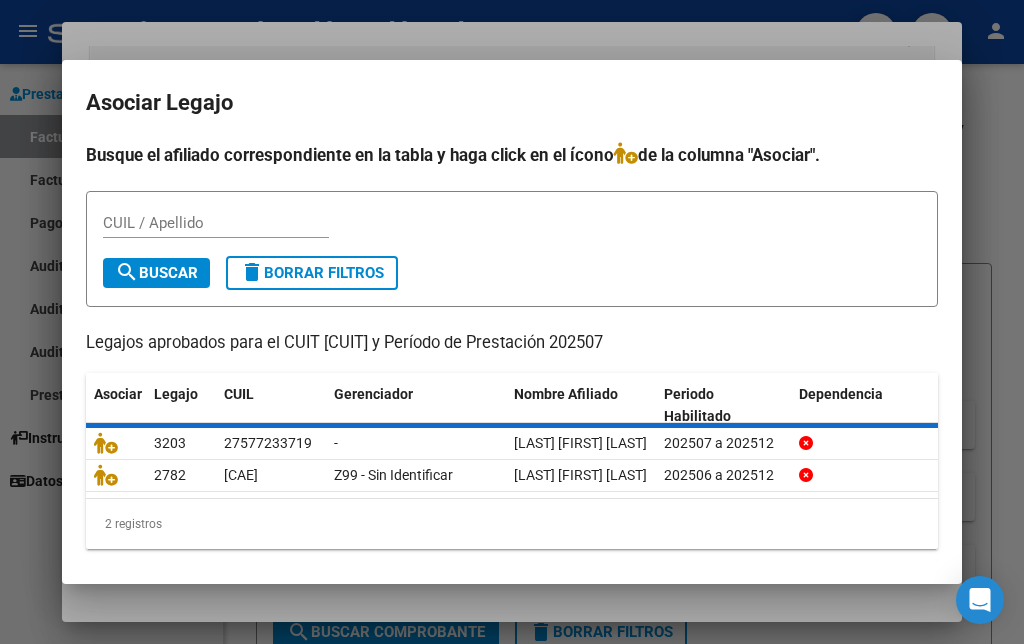 scroll, scrollTop: 1820, scrollLeft: 0, axis: vertical 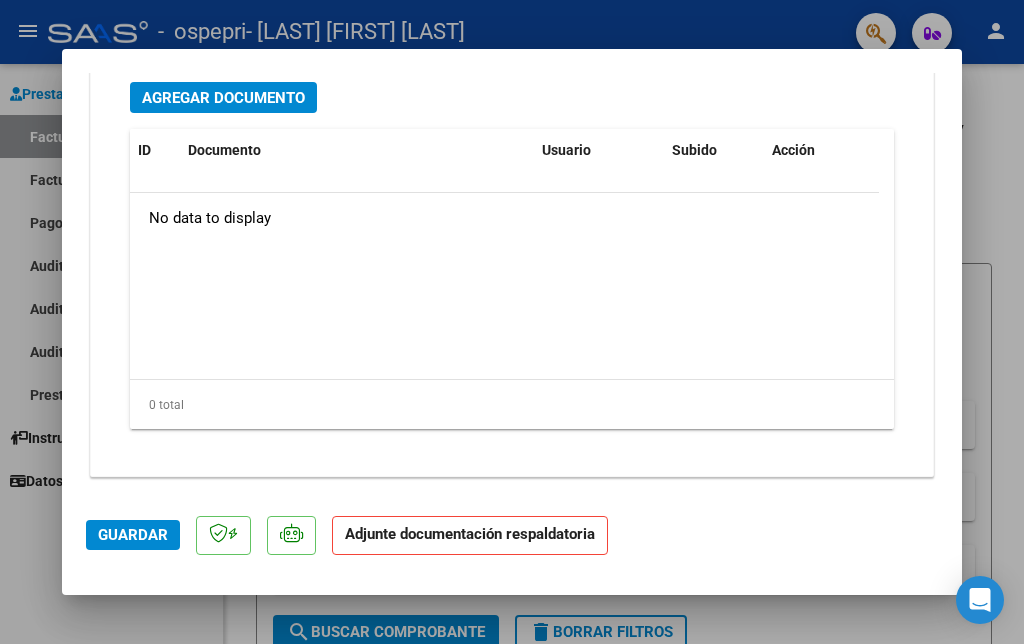 click on "Agregar Documento" at bounding box center [223, 98] 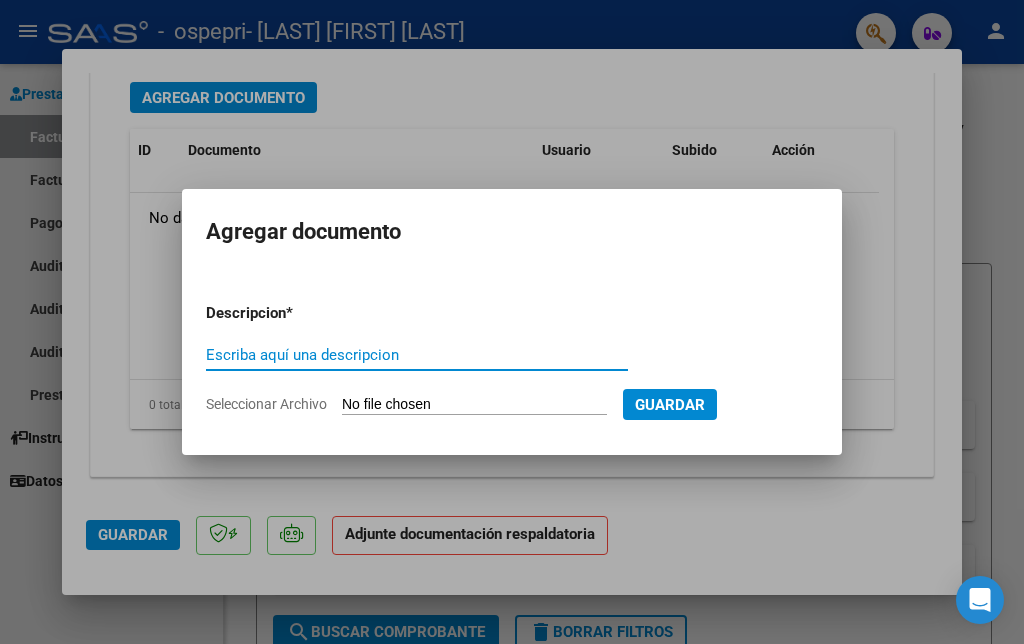 click on "Escriba aquí una descripcion" at bounding box center [417, 355] 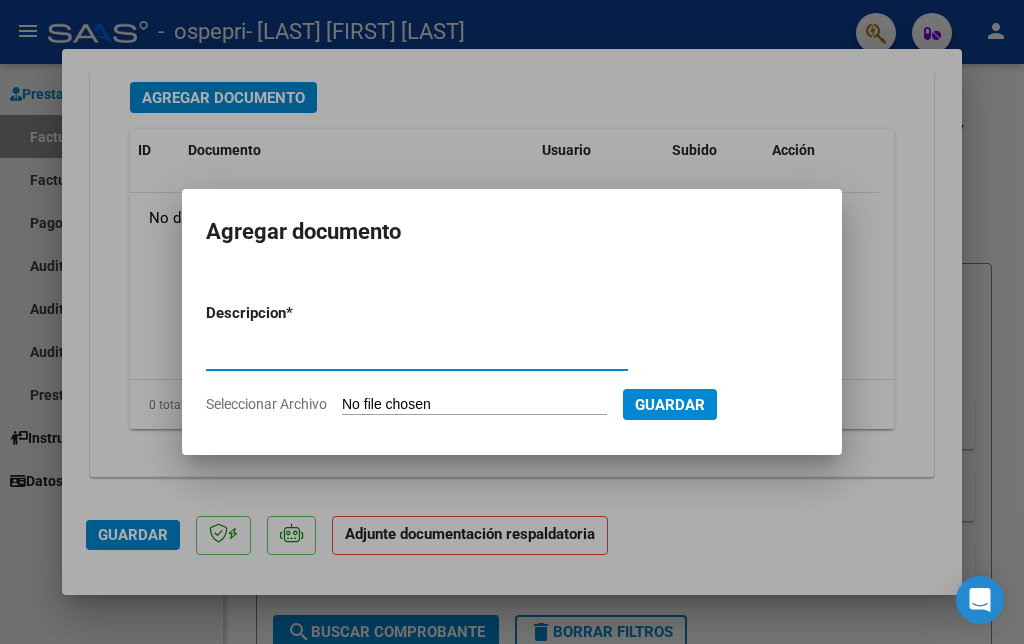 type on "ASISTENCIA" 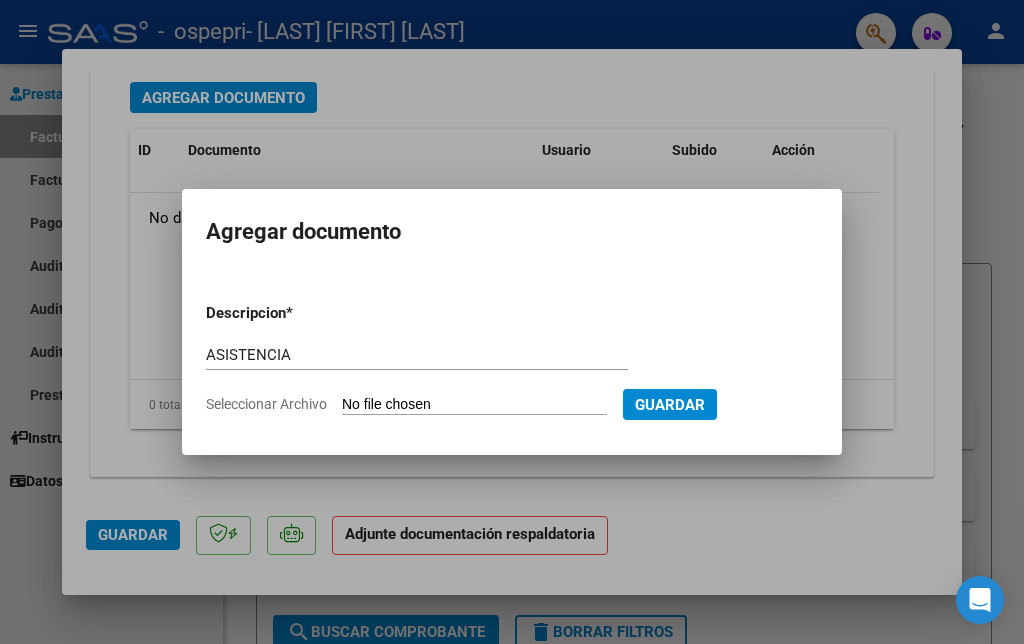 click on "Seleccionar Archivo" at bounding box center [474, 405] 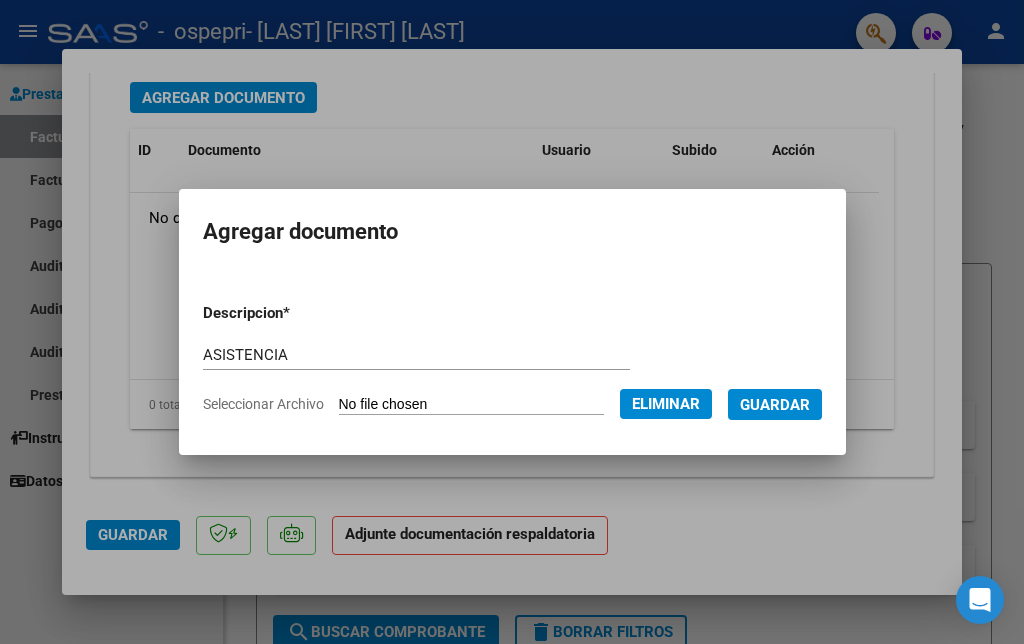 click on "Guardar" at bounding box center [775, 405] 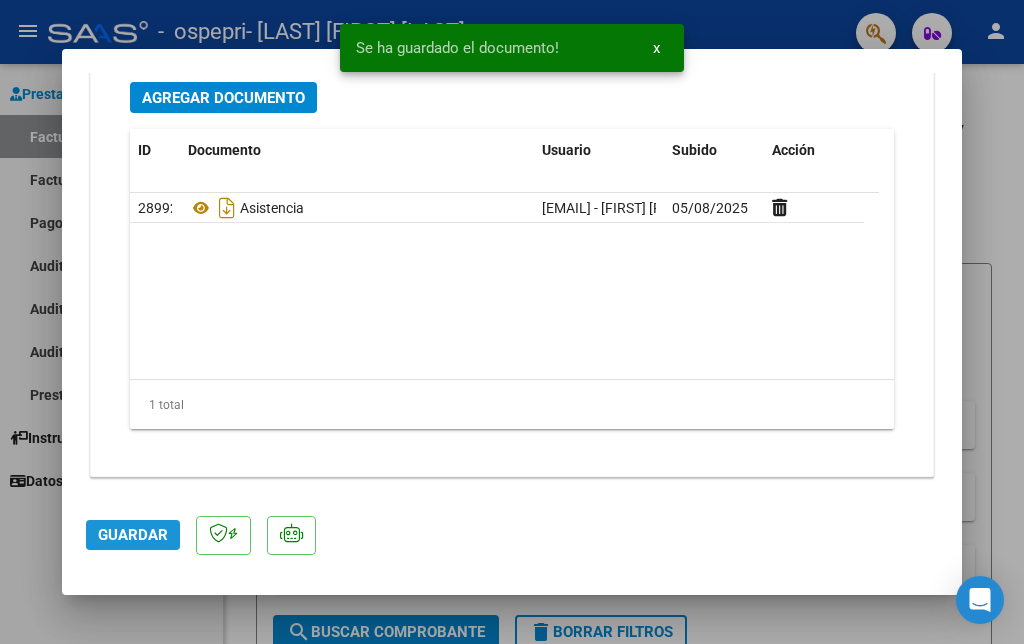 click on "Guardar" 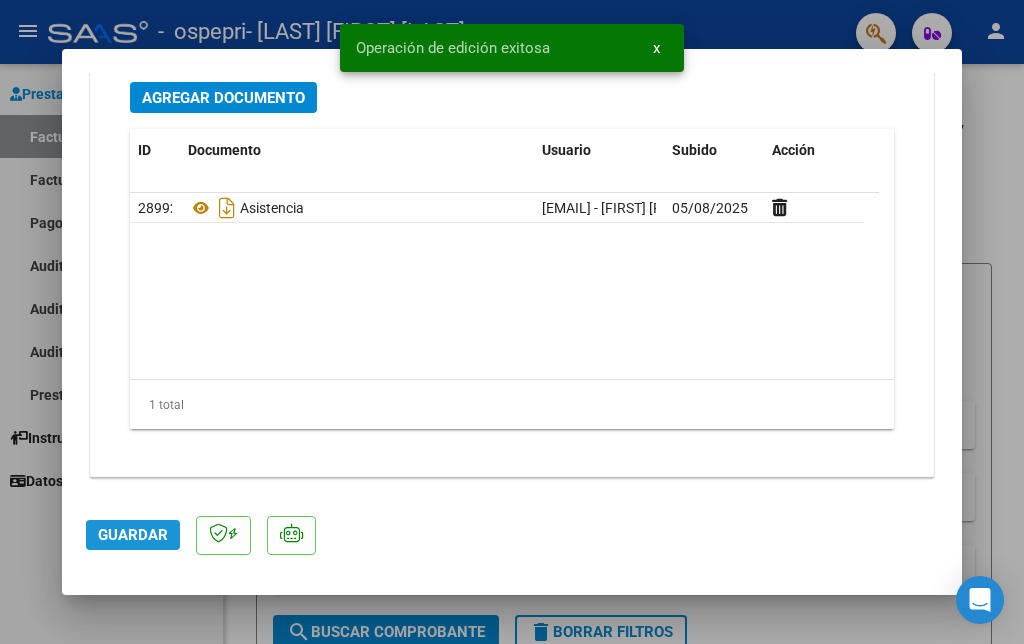 click on "Guardar" 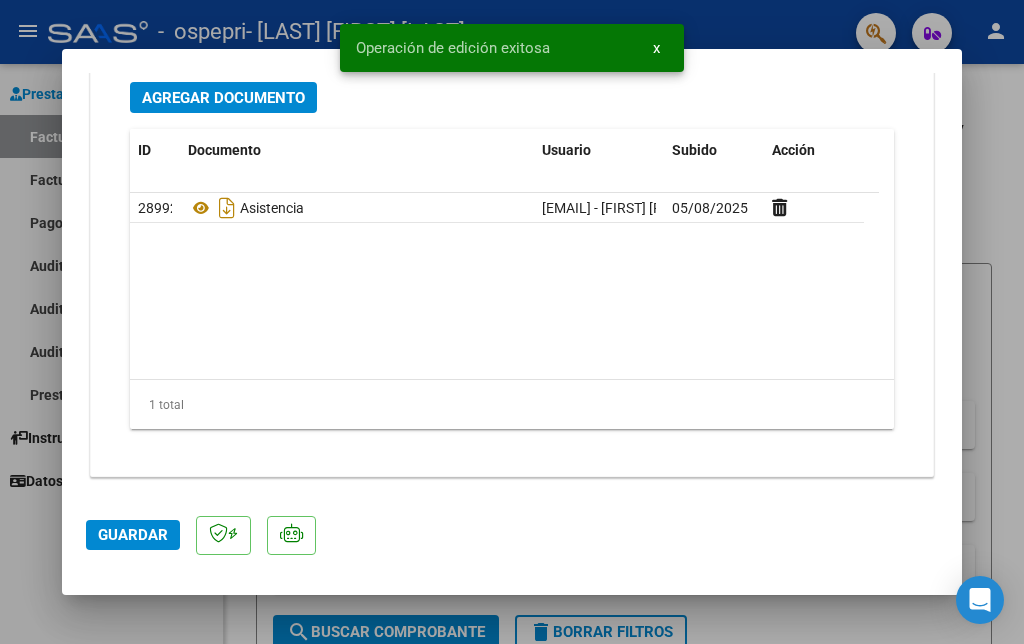click at bounding box center (512, 322) 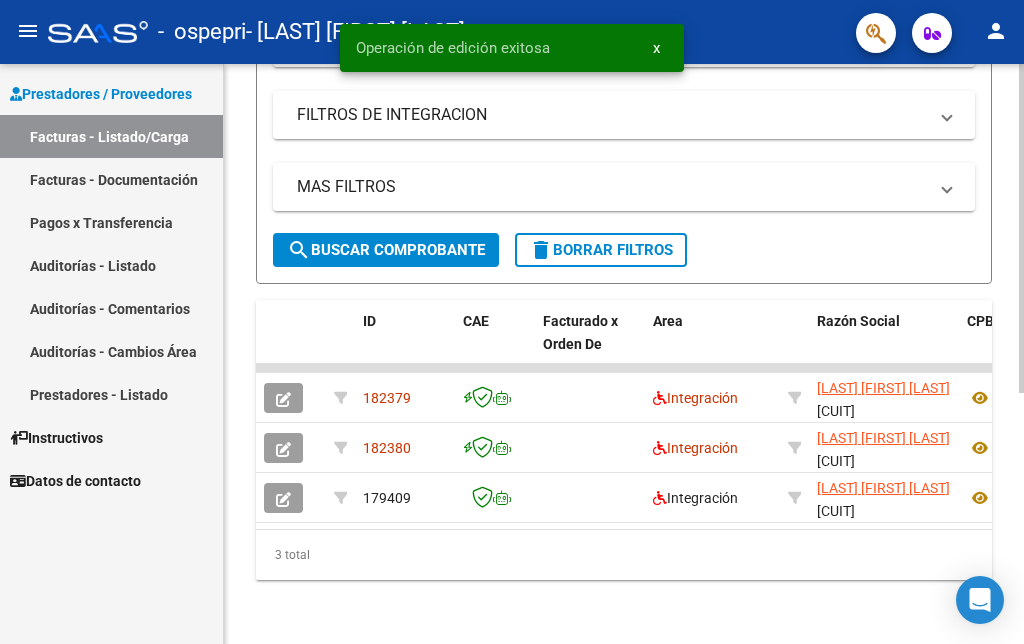 scroll, scrollTop: 443, scrollLeft: 0, axis: vertical 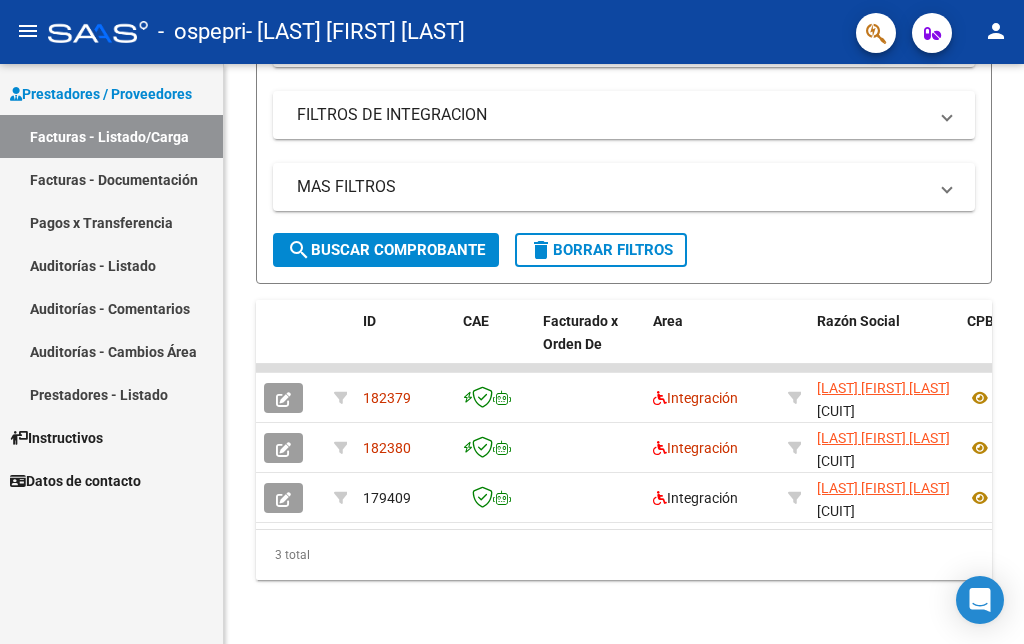click on "person" 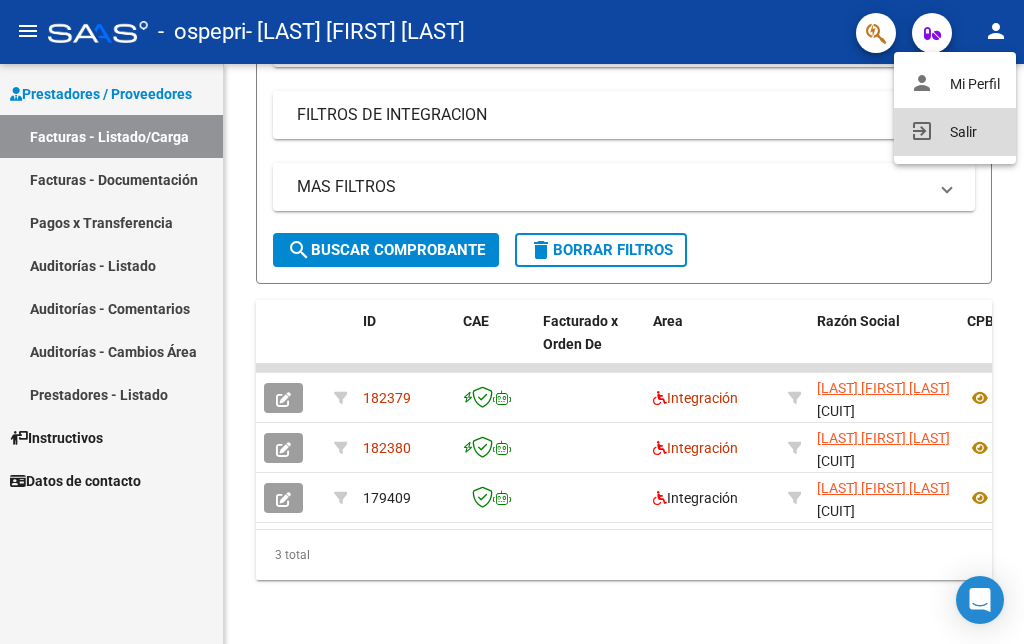 click on "exit_to_app  Salir" at bounding box center (955, 132) 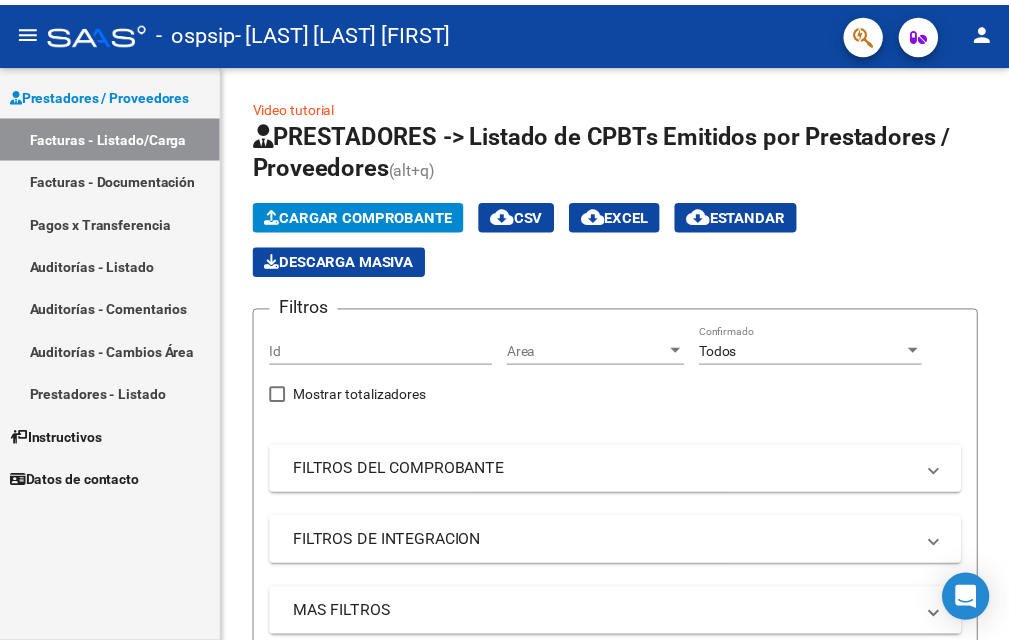 scroll, scrollTop: 0, scrollLeft: 0, axis: both 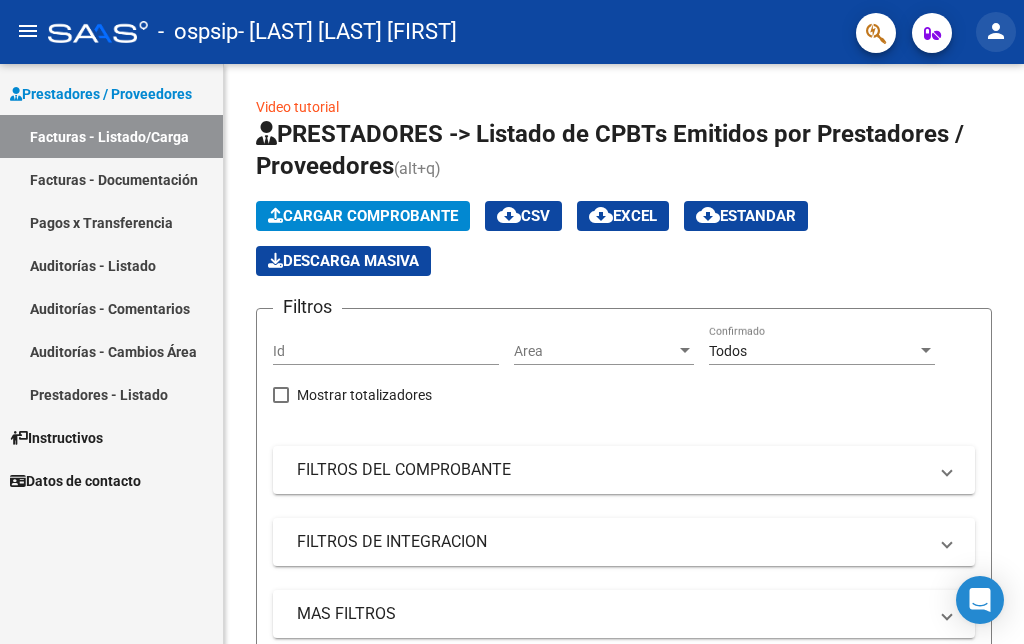 click on "person" 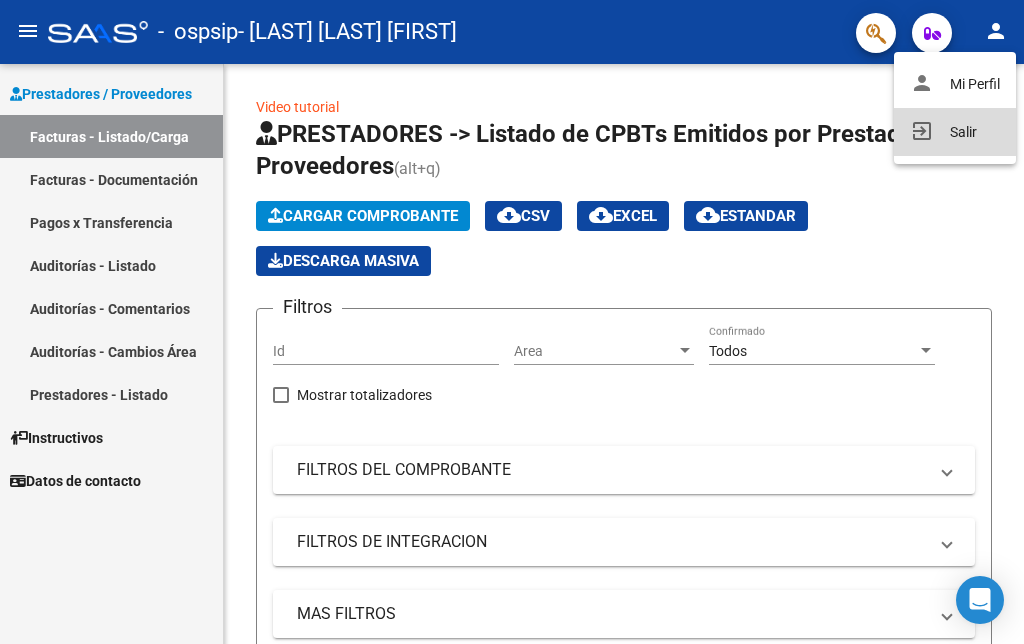 click on "exit_to_app  Salir" at bounding box center (955, 132) 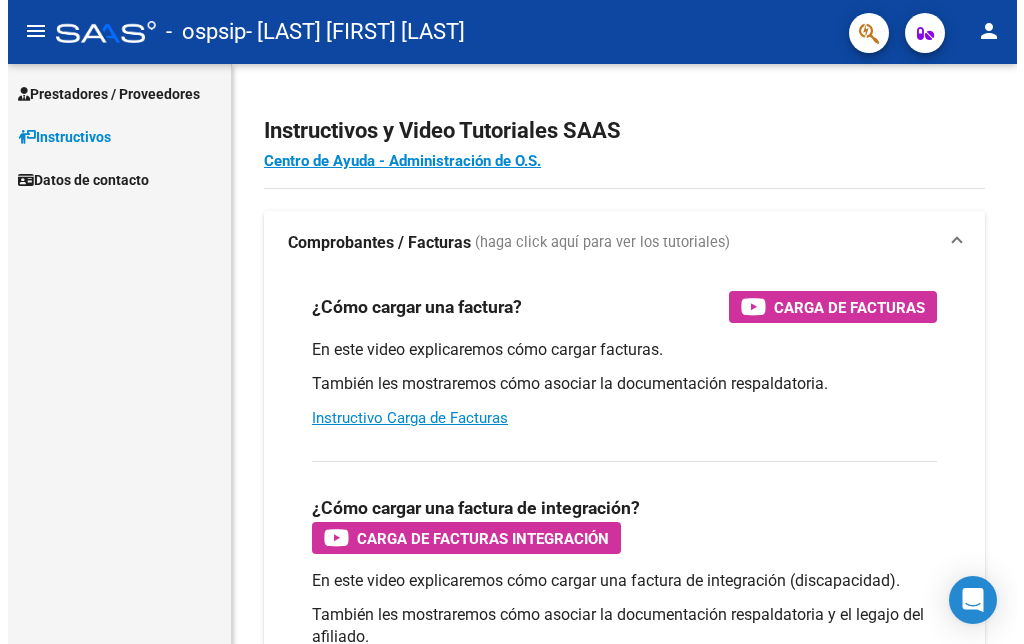 scroll, scrollTop: 0, scrollLeft: 0, axis: both 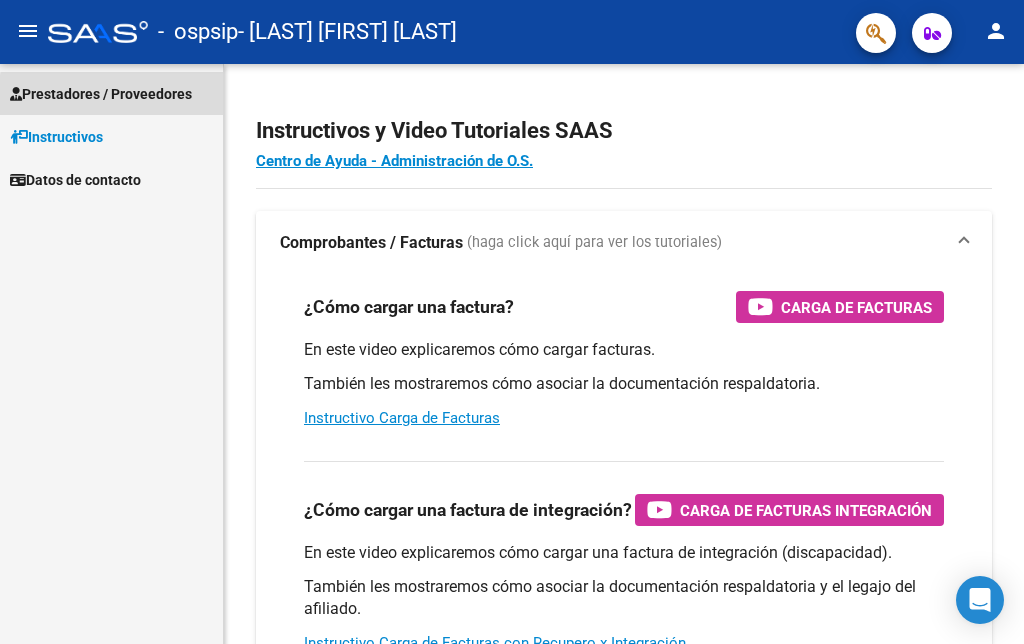 click on "Prestadores / Proveedores" at bounding box center (101, 94) 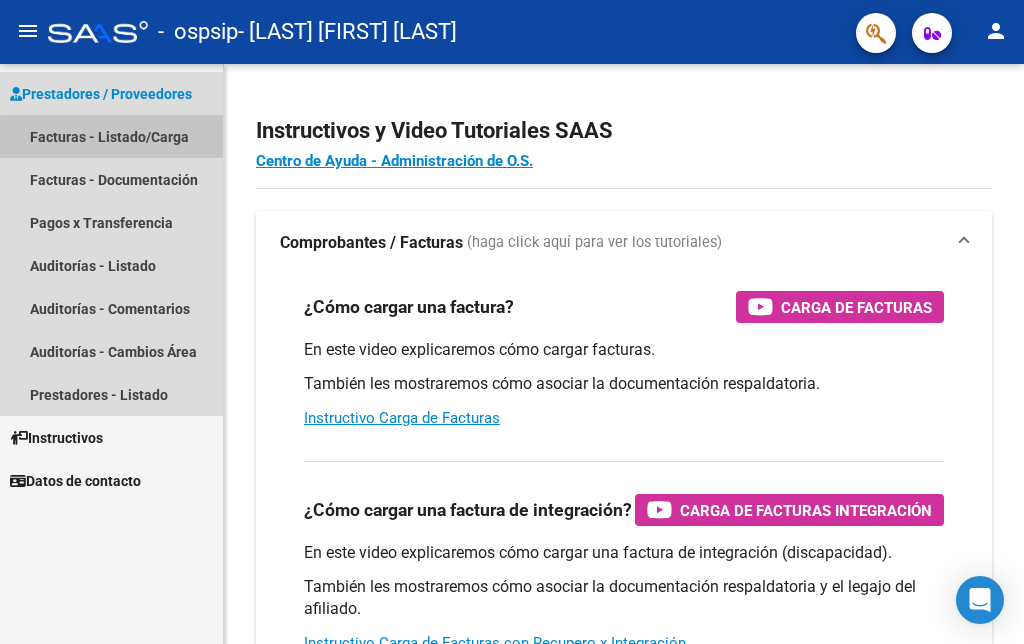 click on "Facturas - Listado/Carga" at bounding box center (111, 136) 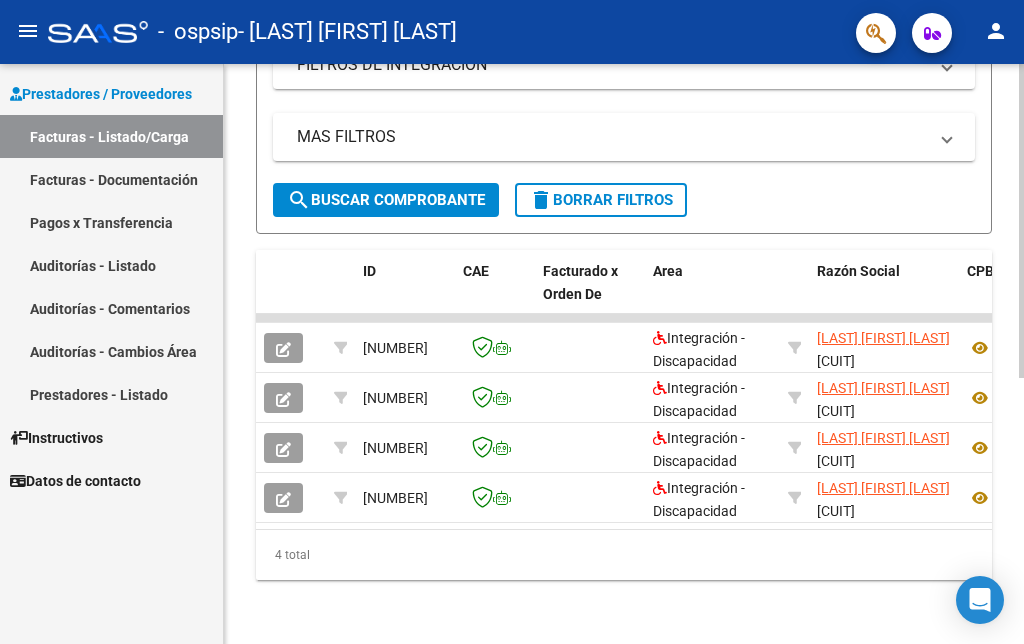 scroll, scrollTop: 483, scrollLeft: 0, axis: vertical 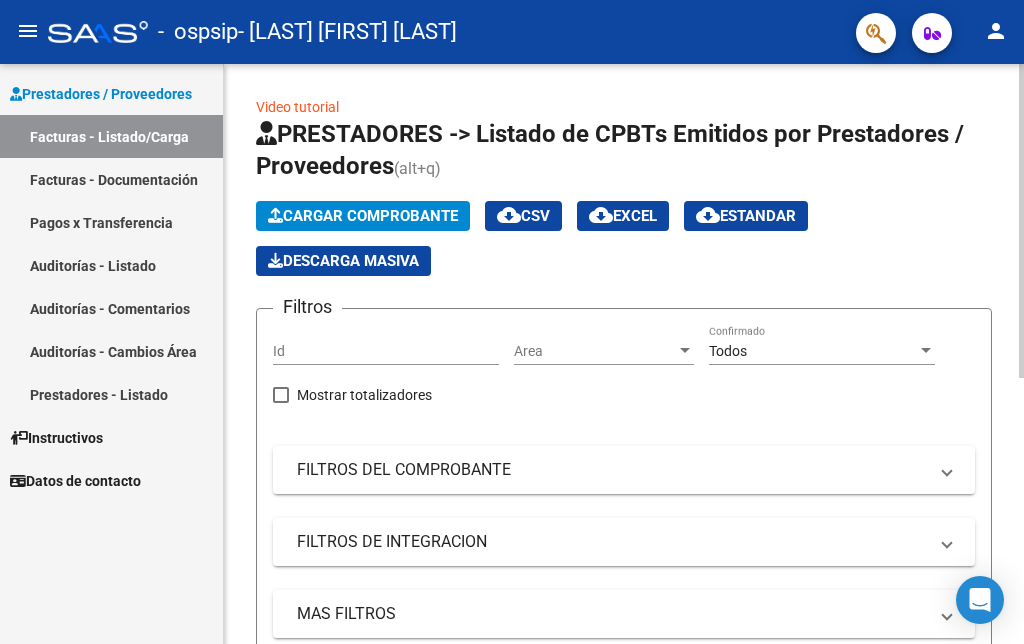 click on "menu -   ospsip   - TORRES LUCIA BETANIA person    Prestadores / Proveedores Facturas - Listado/Carga Facturas - Documentación Pagos x Transferencia Auditorías - Listado Auditorías - Comentarios Auditorías - Cambios Área Prestadores - Listado    Instructivos    Datos de contacto  Video tutorial   PRESTADORES -> Listado de CPBTs Emitidos por Prestadores / Proveedores (alt+q)   Cargar Comprobante
cloud_download  CSV  cloud_download  EXCEL  cloud_download  Estandar   Descarga Masiva
Filtros Id Area Area Todos Confirmado   Mostrar totalizadores   FILTROS DEL COMPROBANTE  Comprobante Tipo Comprobante Tipo Start date – End date Fec. Comprobante Desde / Hasta Días Emisión Desde(cant. días) Días Emisión Hasta(cant. días) CUIT / Razón Social Pto. Venta Nro. Comprobante Código SSS CAE Válido CAE Válido Todos Cargado Módulo Hosp. Todos Tiene facturacion Apócrifa Hospital Refes  FILTROS DE INTEGRACION  Período De Prestación Campos del Archivo de Rendición Devuelto x SSS (dr_envio)" at bounding box center (512, 322) 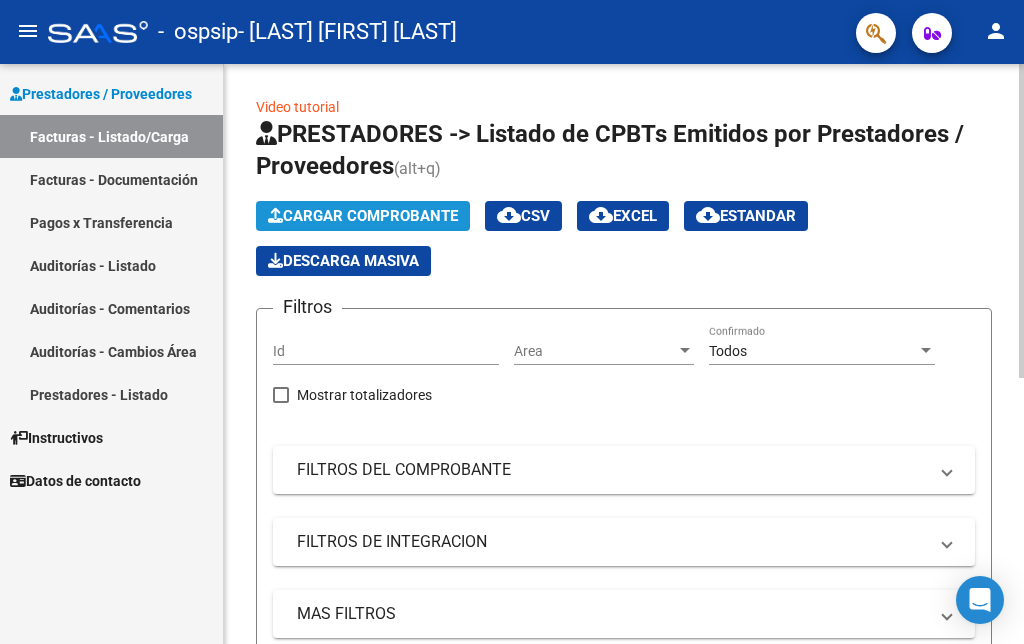 click on "Cargar Comprobante" 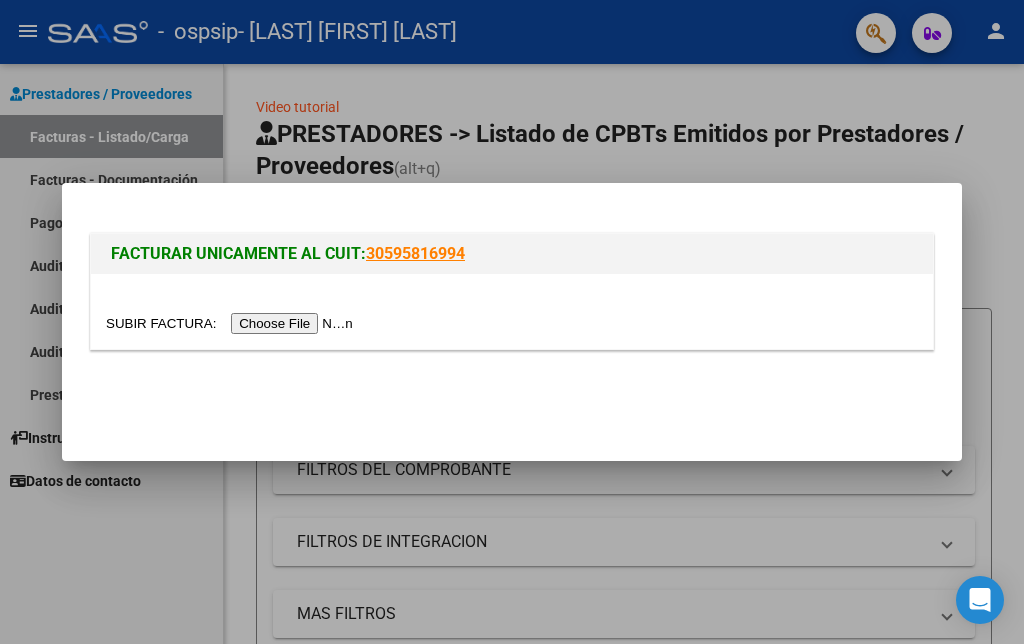 click at bounding box center [232, 323] 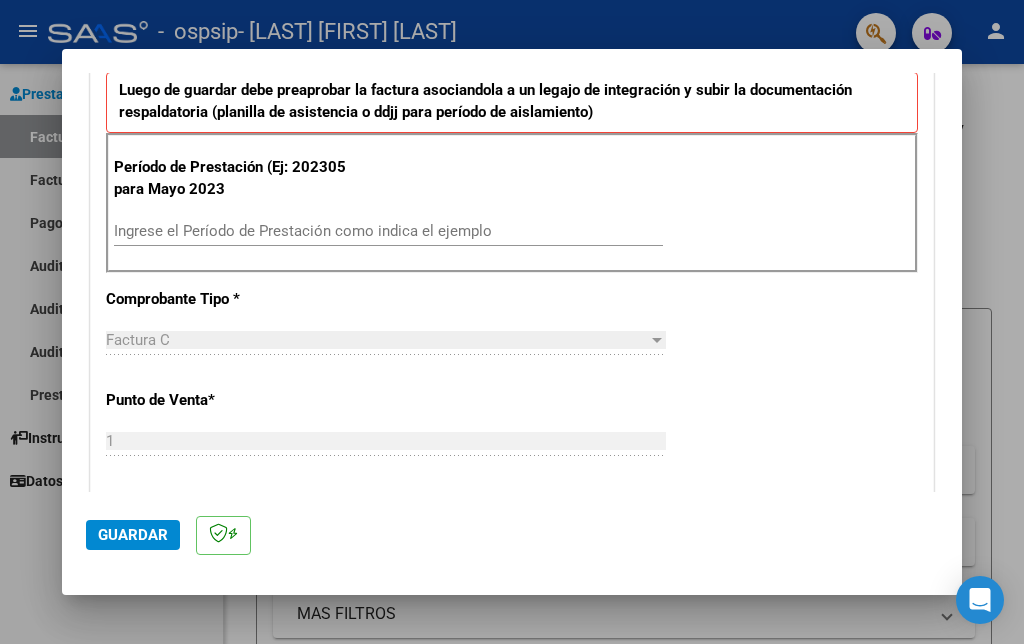 scroll, scrollTop: 575, scrollLeft: 0, axis: vertical 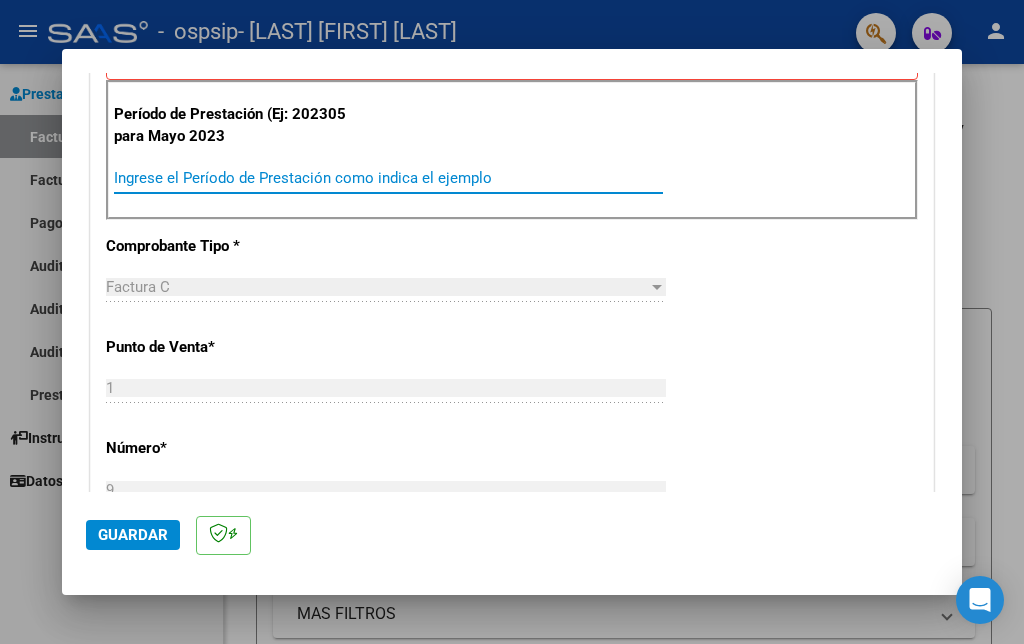 click on "Ingrese el Período de Prestación como indica el ejemplo" at bounding box center [388, 178] 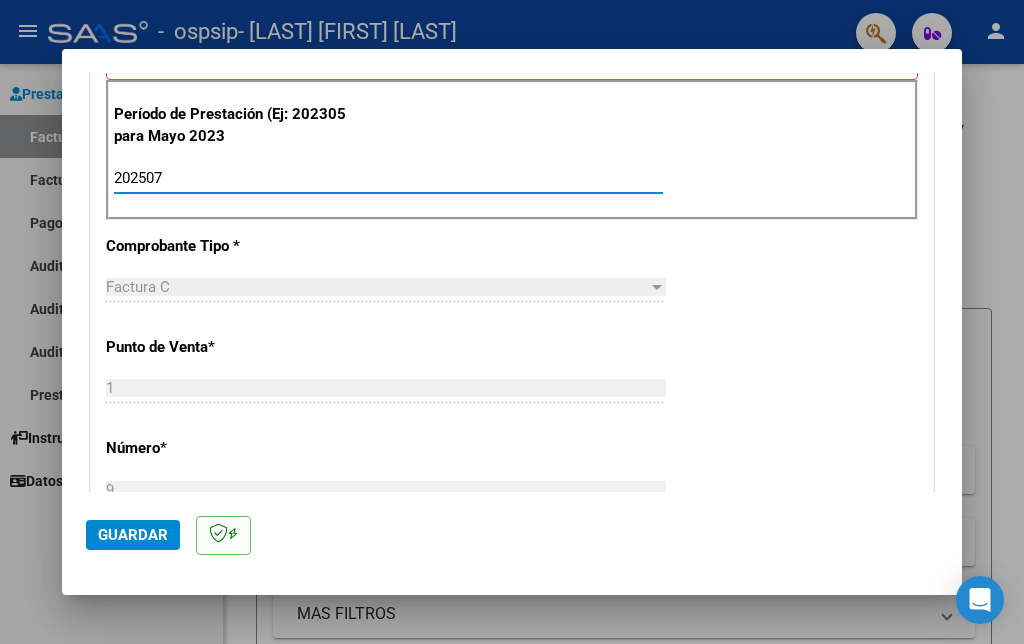 type on "202507" 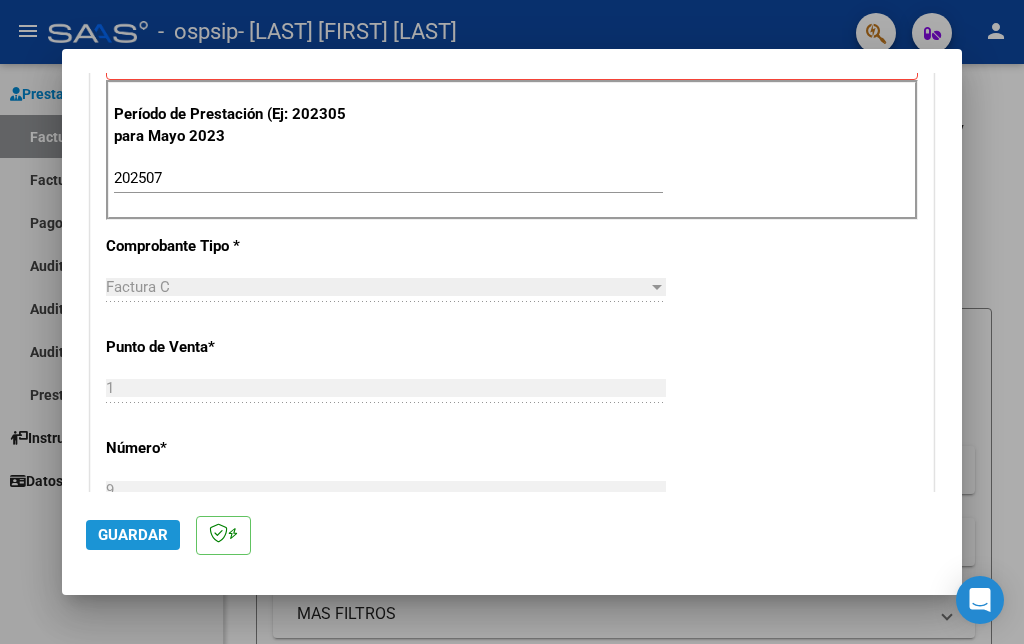 click on "Guardar" 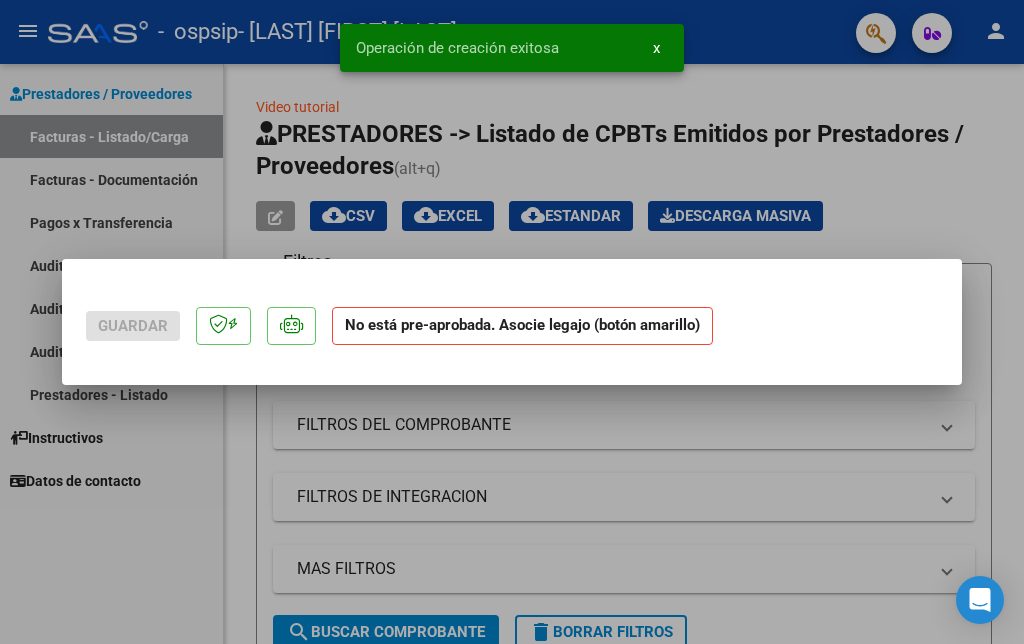 scroll, scrollTop: 0, scrollLeft: 0, axis: both 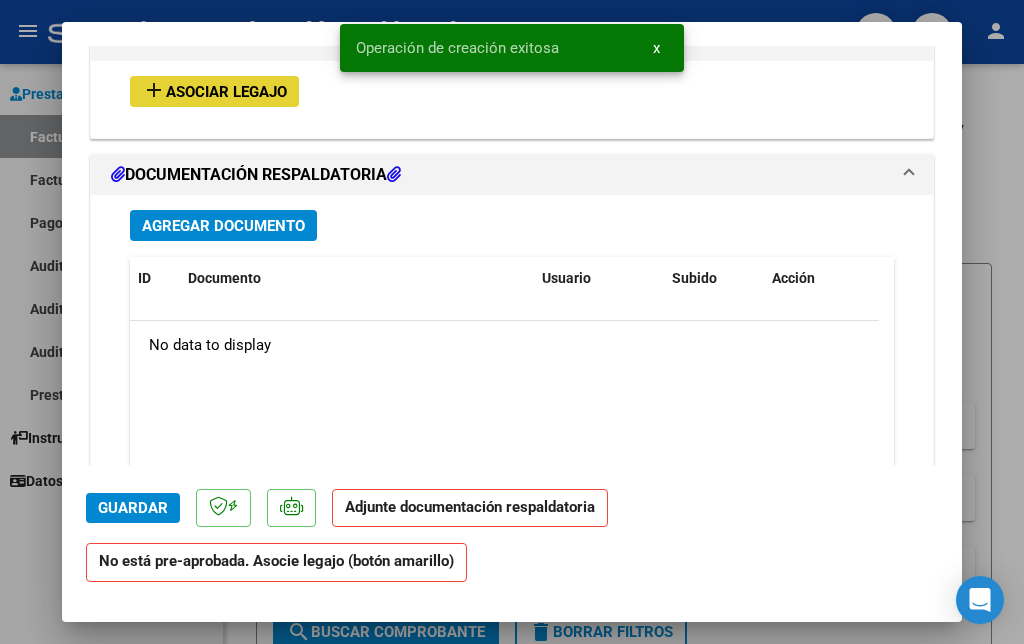 click on "Asociar Legajo" at bounding box center [226, 92] 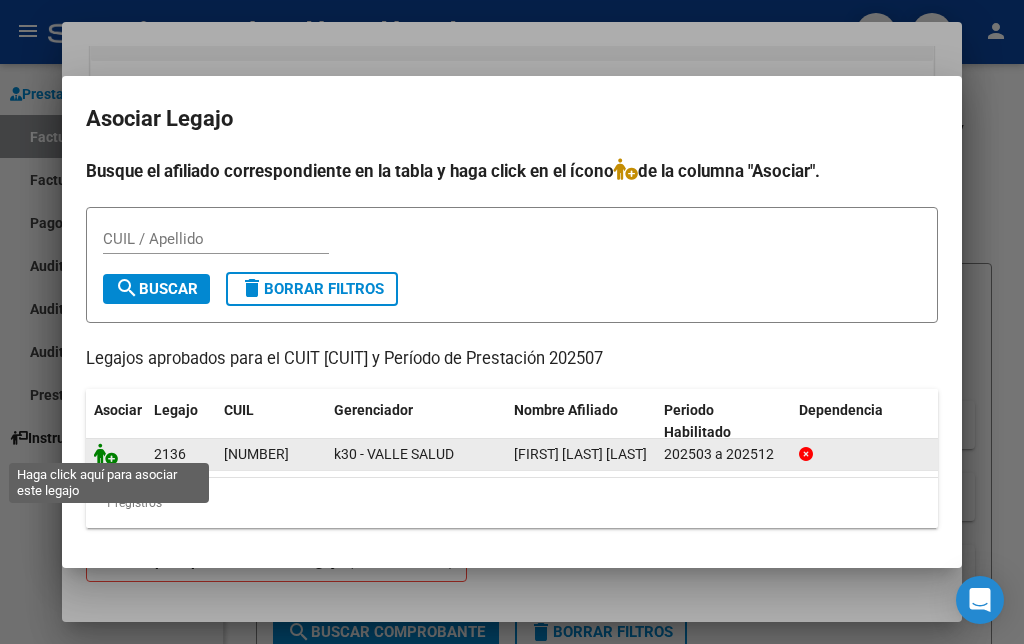 click 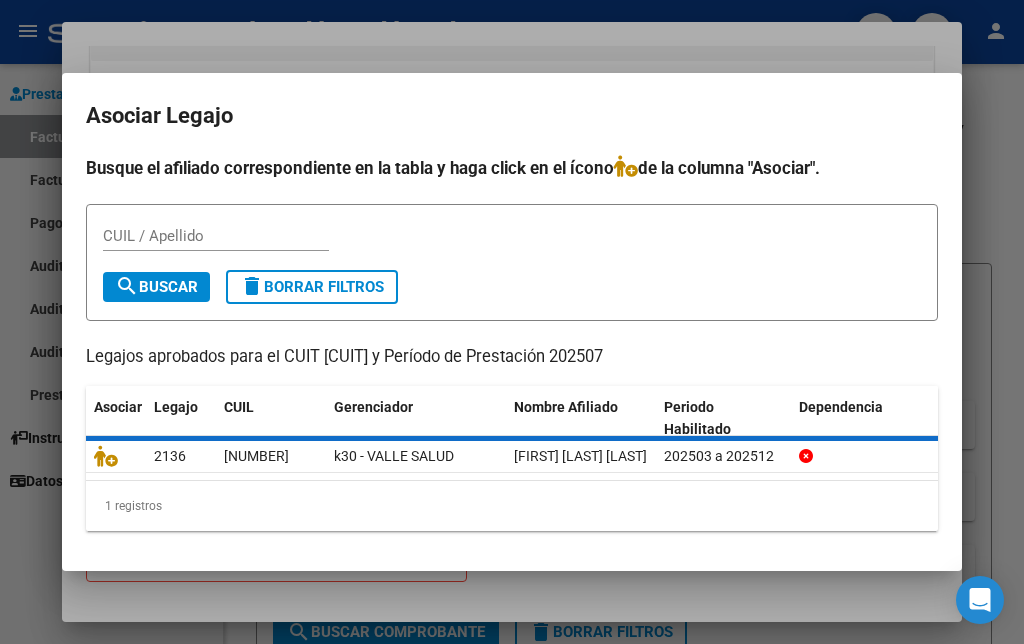 scroll, scrollTop: 1877, scrollLeft: 0, axis: vertical 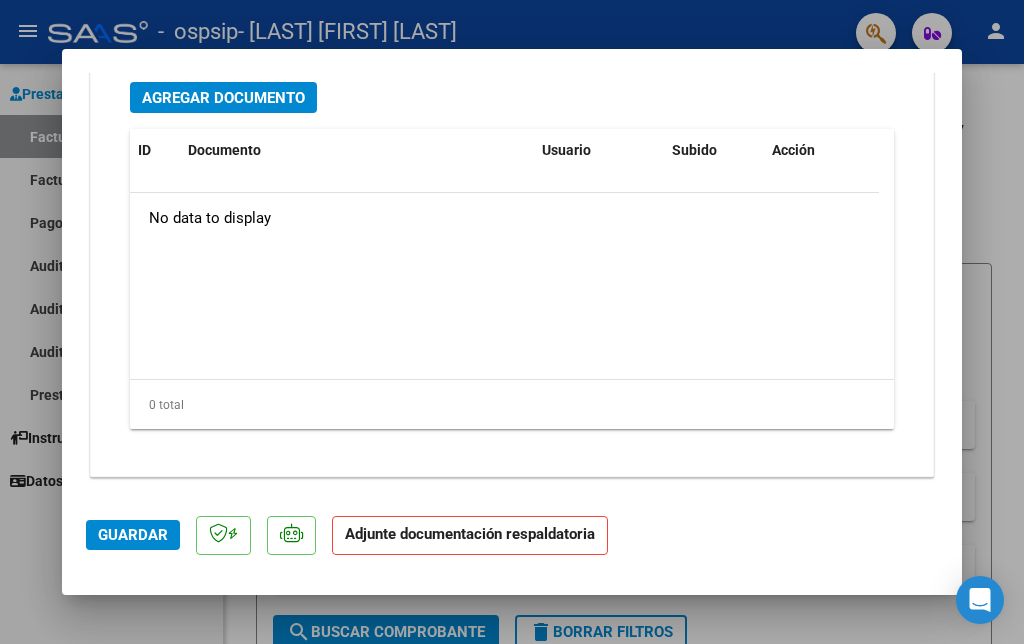 click on "Agregar Documento" at bounding box center [223, 98] 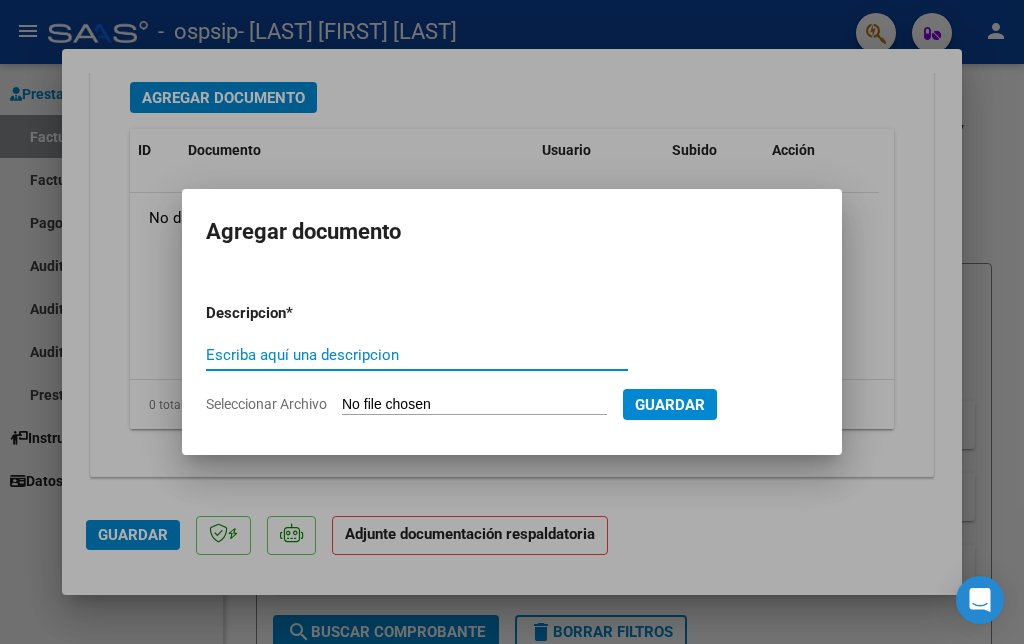 click on "Escriba aquí una descripcion" at bounding box center [417, 355] 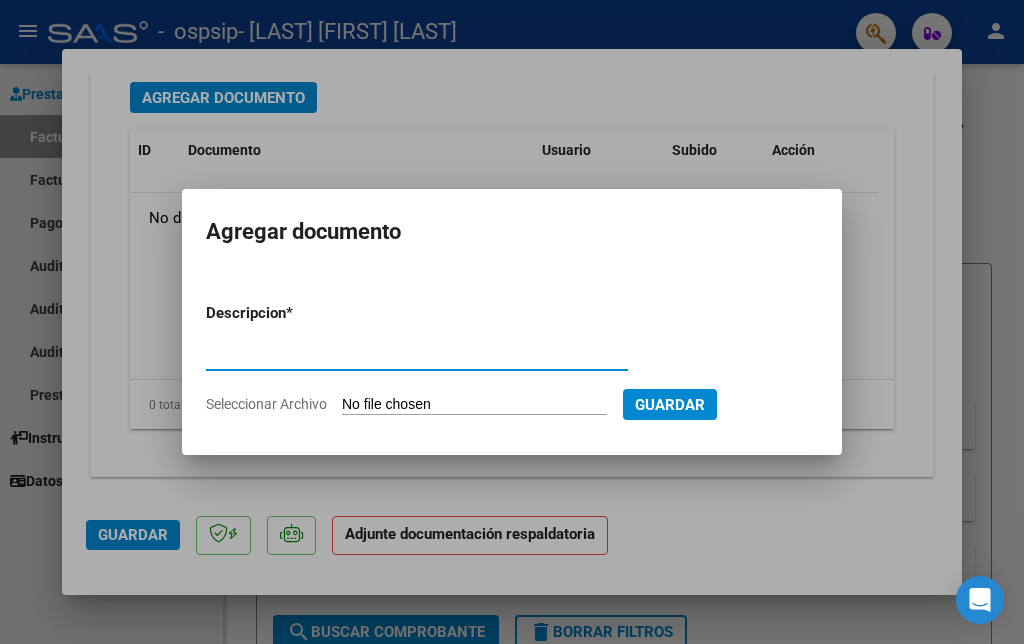 type on "ASISTENCIA" 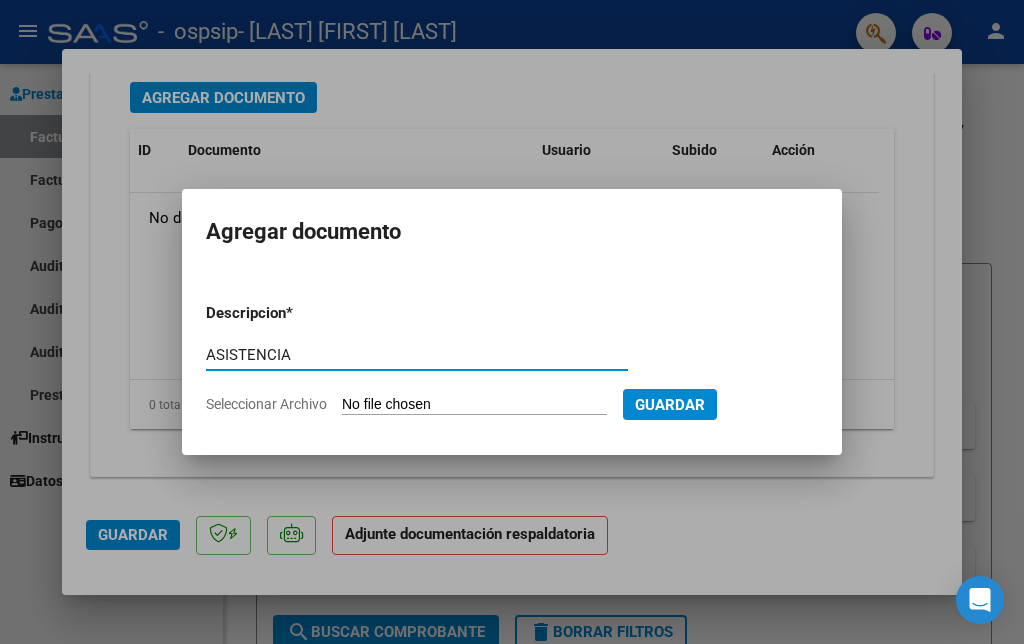 click on "Seleccionar Archivo" at bounding box center [474, 405] 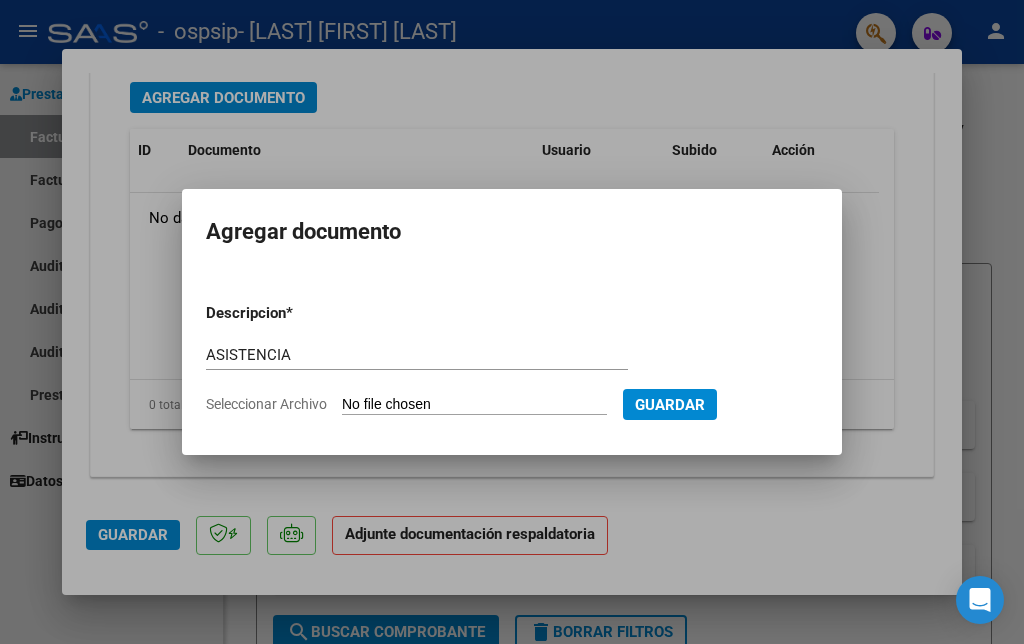 type on "C:\fakepath\Asistencia Seijido .jpeg" 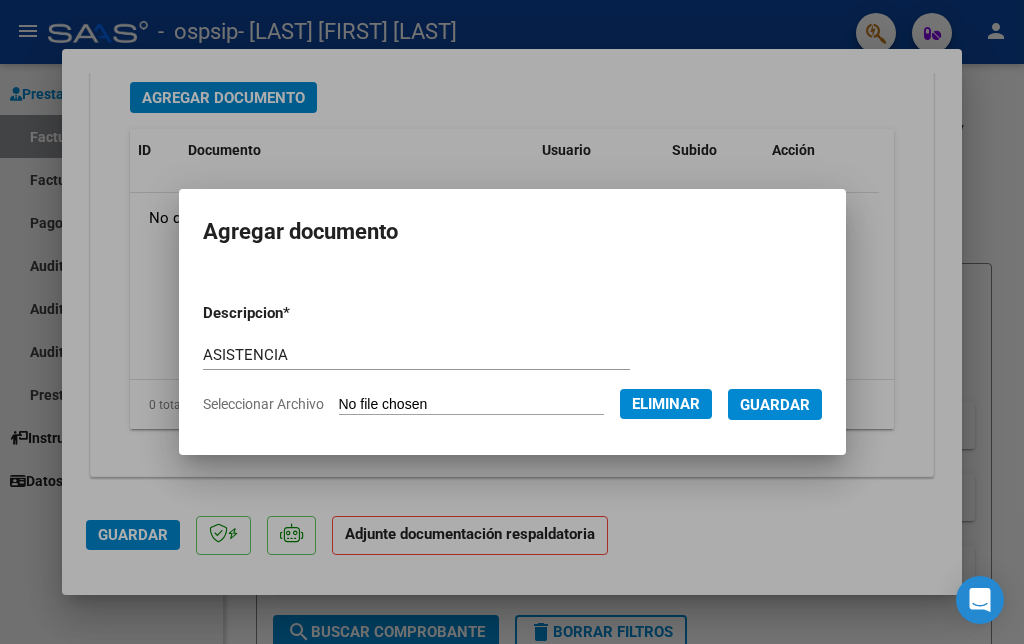 click on "Guardar" at bounding box center [775, 405] 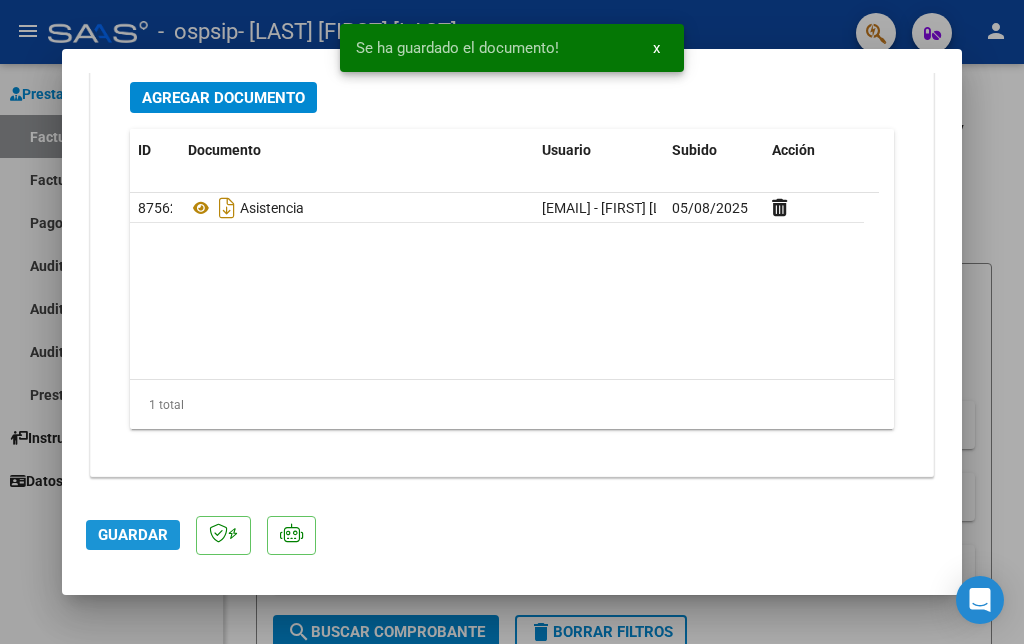 click on "Guardar" 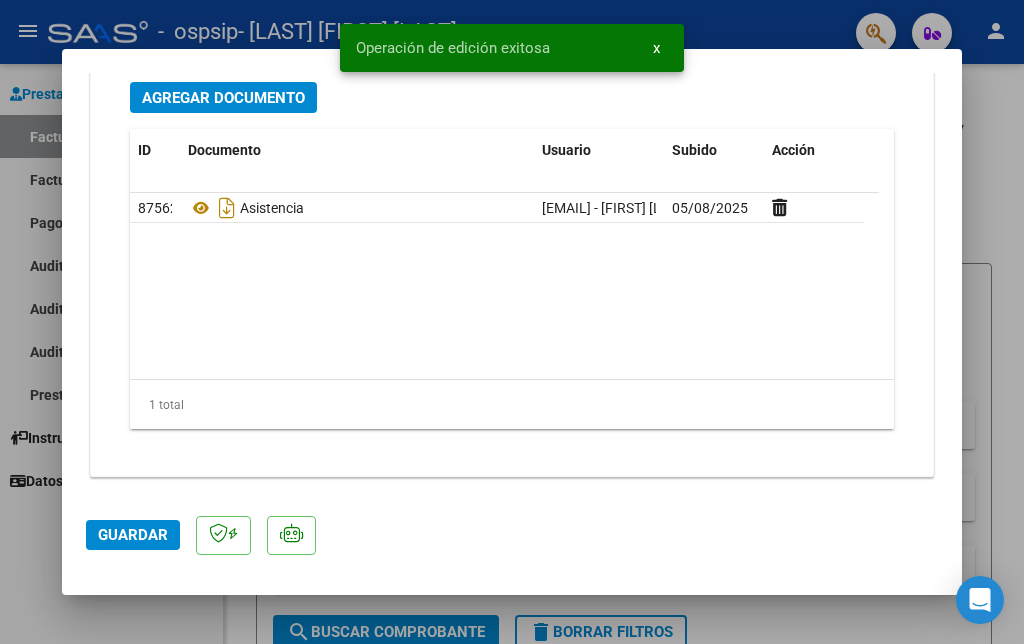 click on "Guardar" 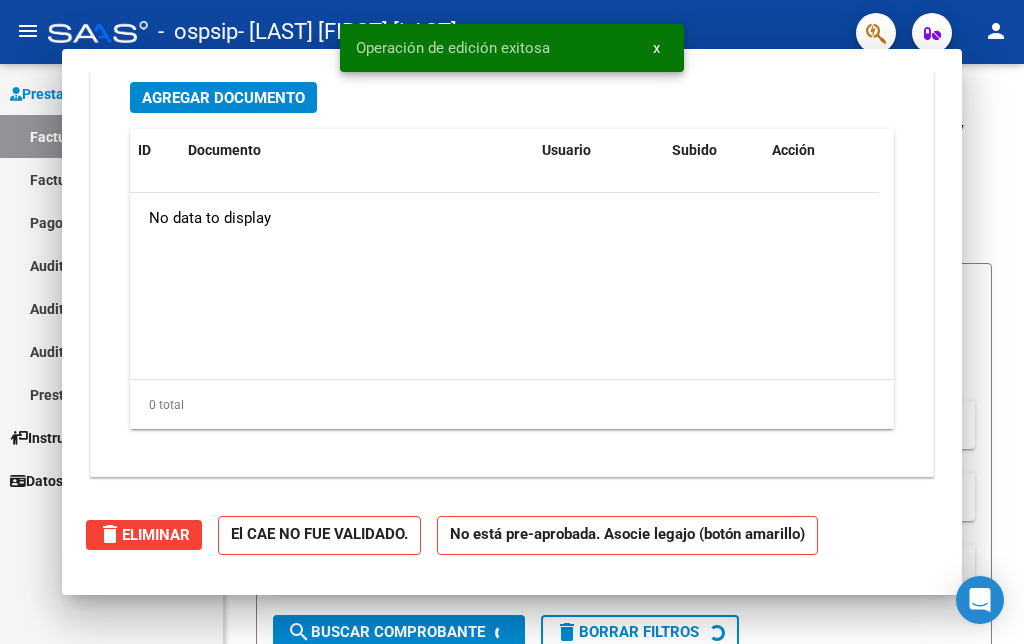 scroll, scrollTop: 2050, scrollLeft: 0, axis: vertical 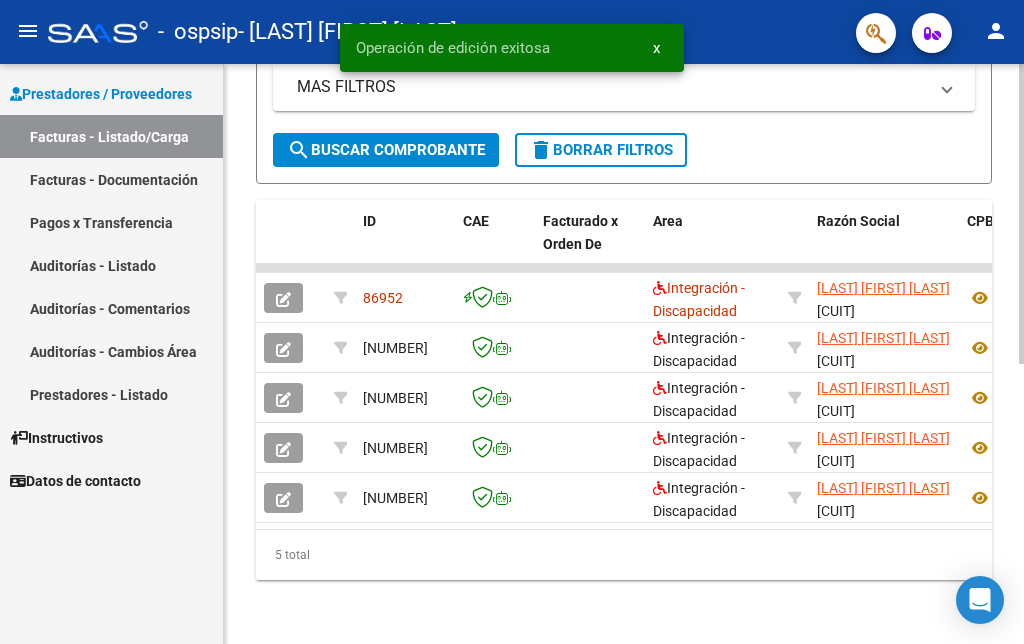 click on "menu -   ospsip   - TORRES LUCIA BETANIA person    Prestadores / Proveedores Facturas - Listado/Carga Facturas - Documentación Pagos x Transferencia Auditorías - Listado Auditorías - Comentarios Auditorías - Cambios Área Prestadores - Listado    Instructivos    Datos de contacto  Video tutorial   PRESTADORES -> Listado de CPBTs Emitidos por Prestadores / Proveedores (alt+q)   Cargar Comprobante
cloud_download  CSV  cloud_download  EXCEL  cloud_download  Estandar   Descarga Masiva
Filtros Id Area Area Todos Confirmado   Mostrar totalizadores   FILTROS DEL COMPROBANTE  Comprobante Tipo Comprobante Tipo Start date – End date Fec. Comprobante Desde / Hasta Días Emisión Desde(cant. días) Días Emisión Hasta(cant. días) CUIT / Razón Social Pto. Venta Nro. Comprobante Código SSS CAE Válido CAE Válido Todos Cargado Módulo Hosp. Todos Tiene facturacion Apócrifa Hospital Refes  FILTROS DE INTEGRACION  Período De Prestación Campos del Archivo de Rendición Devuelto x SSS (dr_envio) 4" at bounding box center (512, 322) 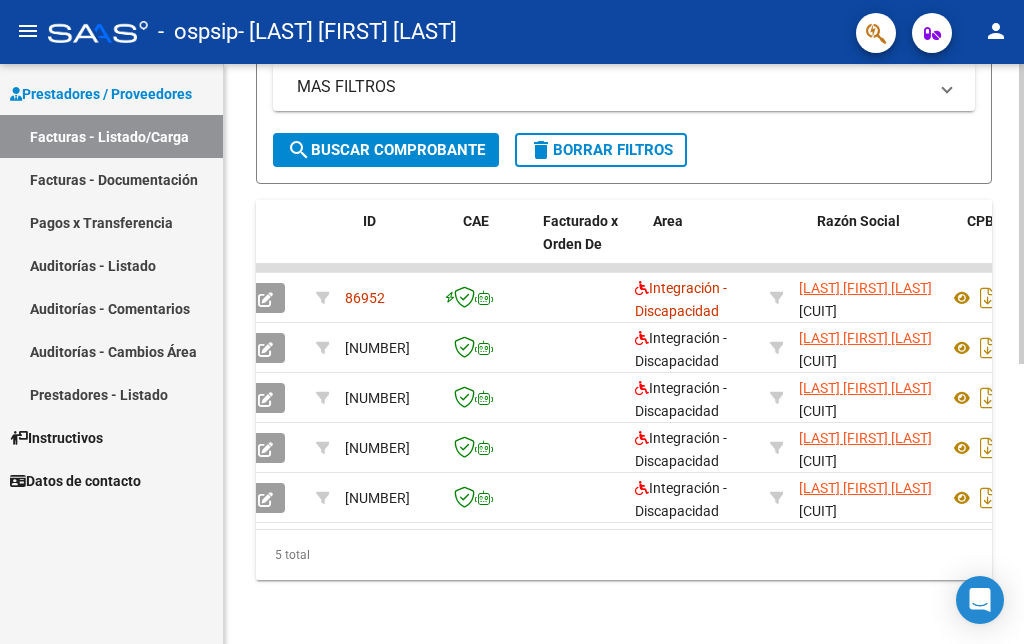 scroll, scrollTop: 0, scrollLeft: 0, axis: both 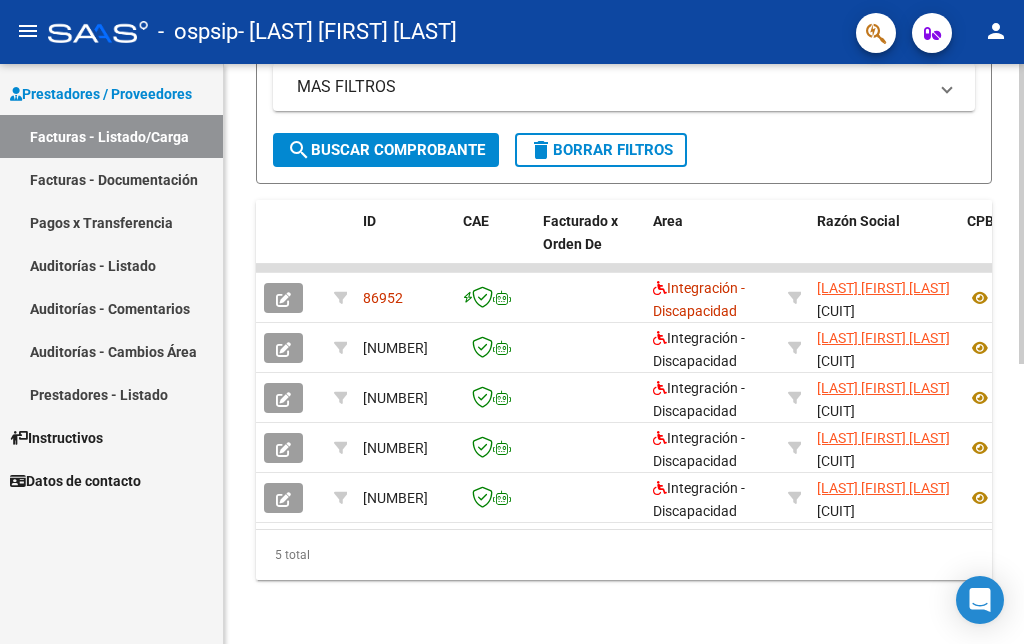 click 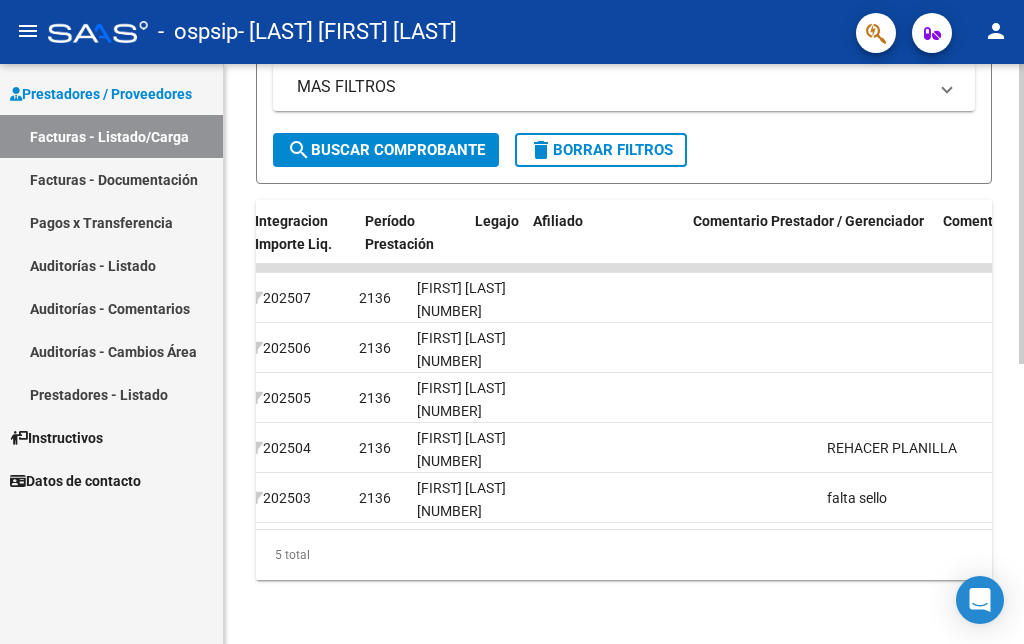 scroll, scrollTop: 0, scrollLeft: 2491, axis: horizontal 